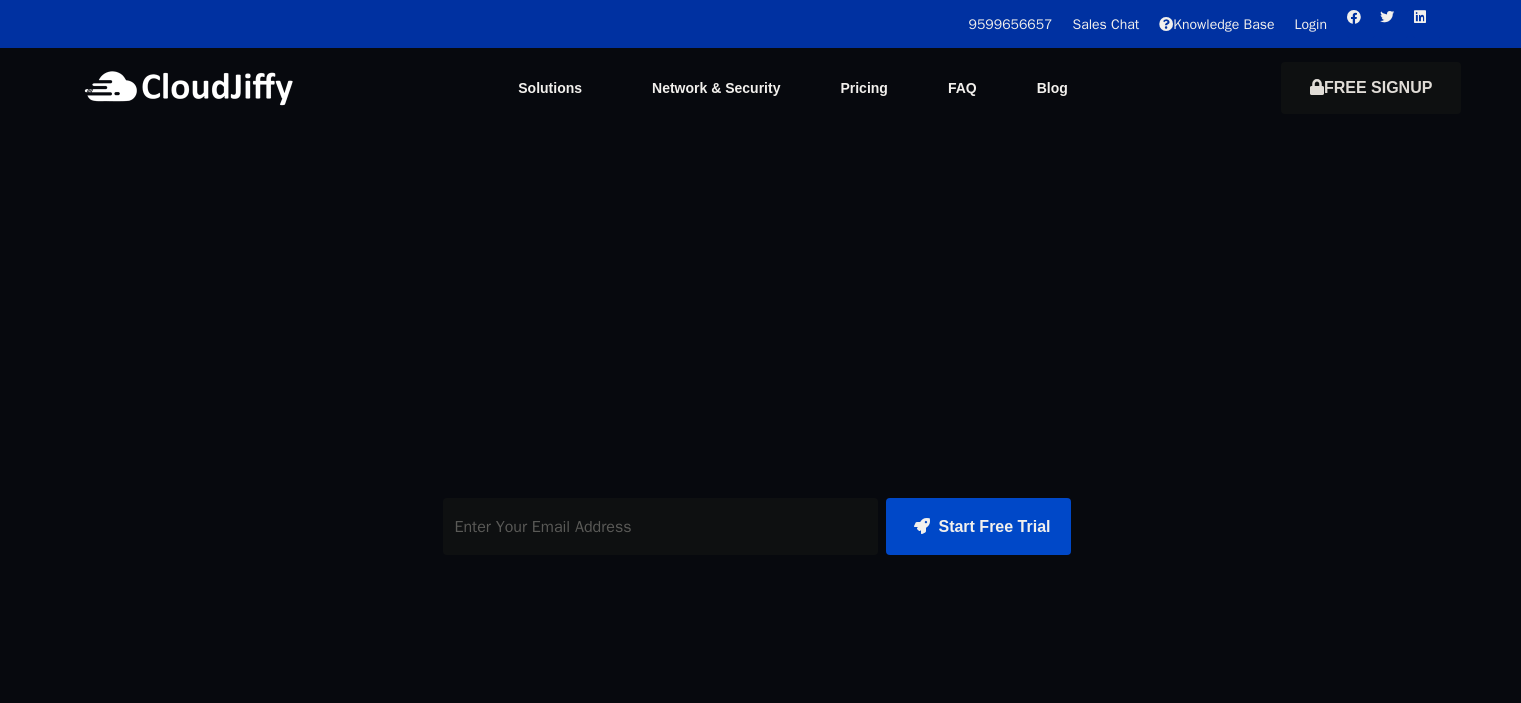 scroll, scrollTop: 0, scrollLeft: 0, axis: both 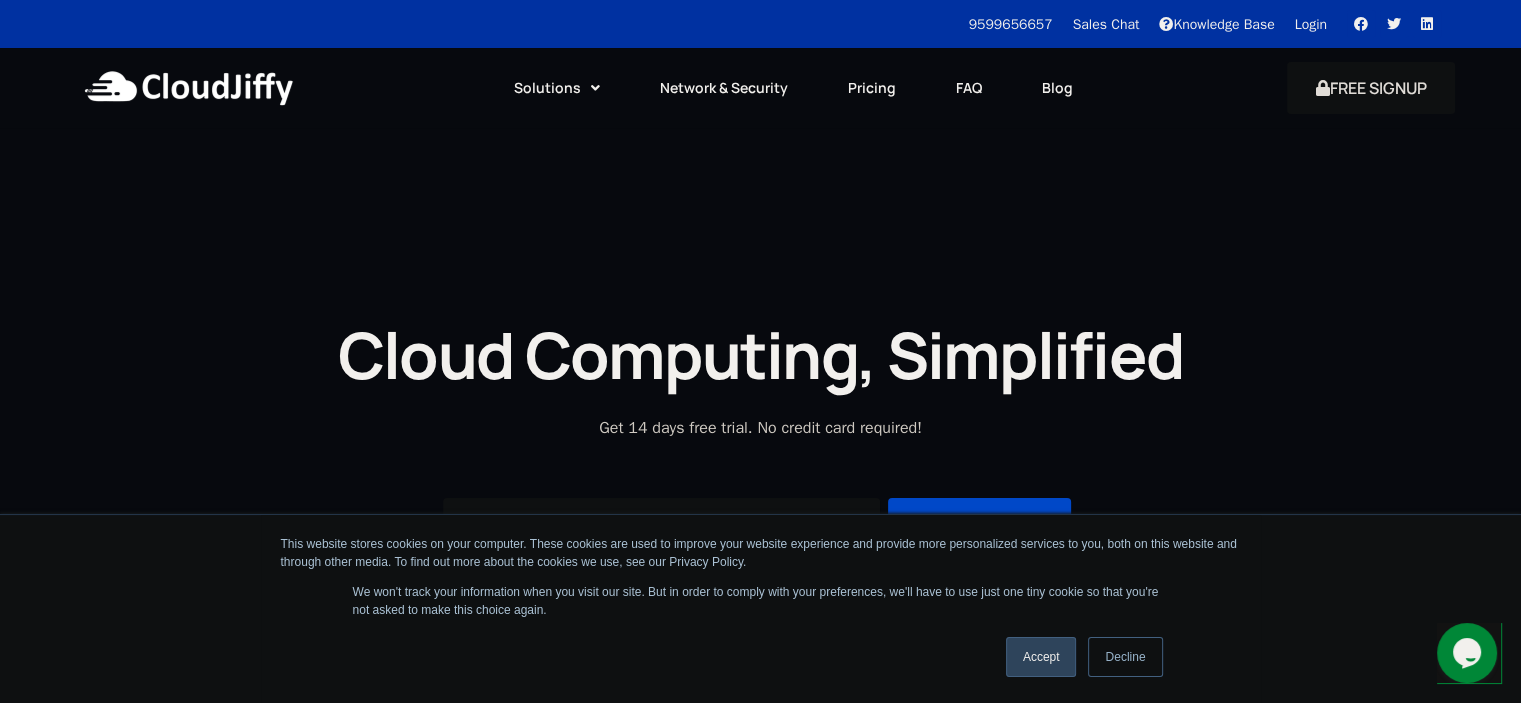 click on "Accept" at bounding box center (1041, 657) 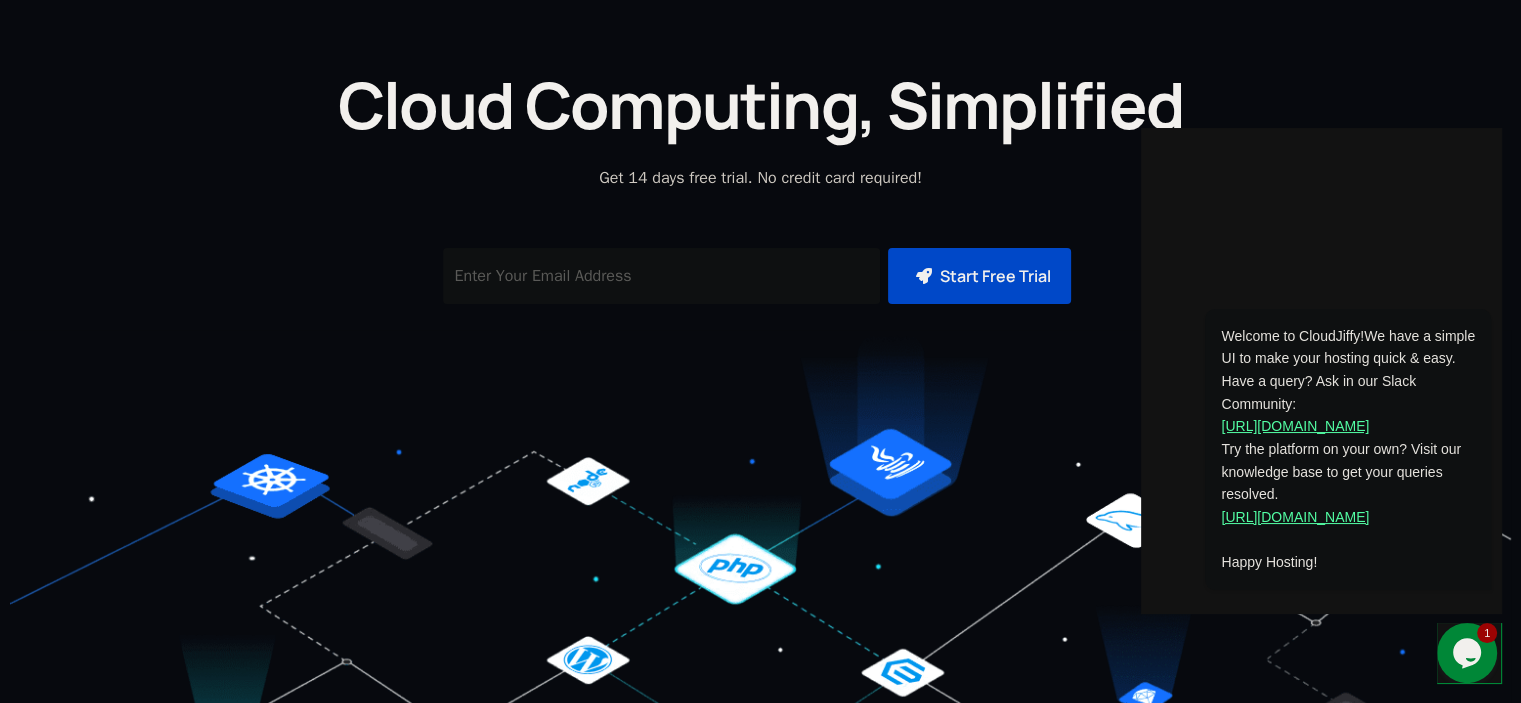 scroll, scrollTop: 0, scrollLeft: 0, axis: both 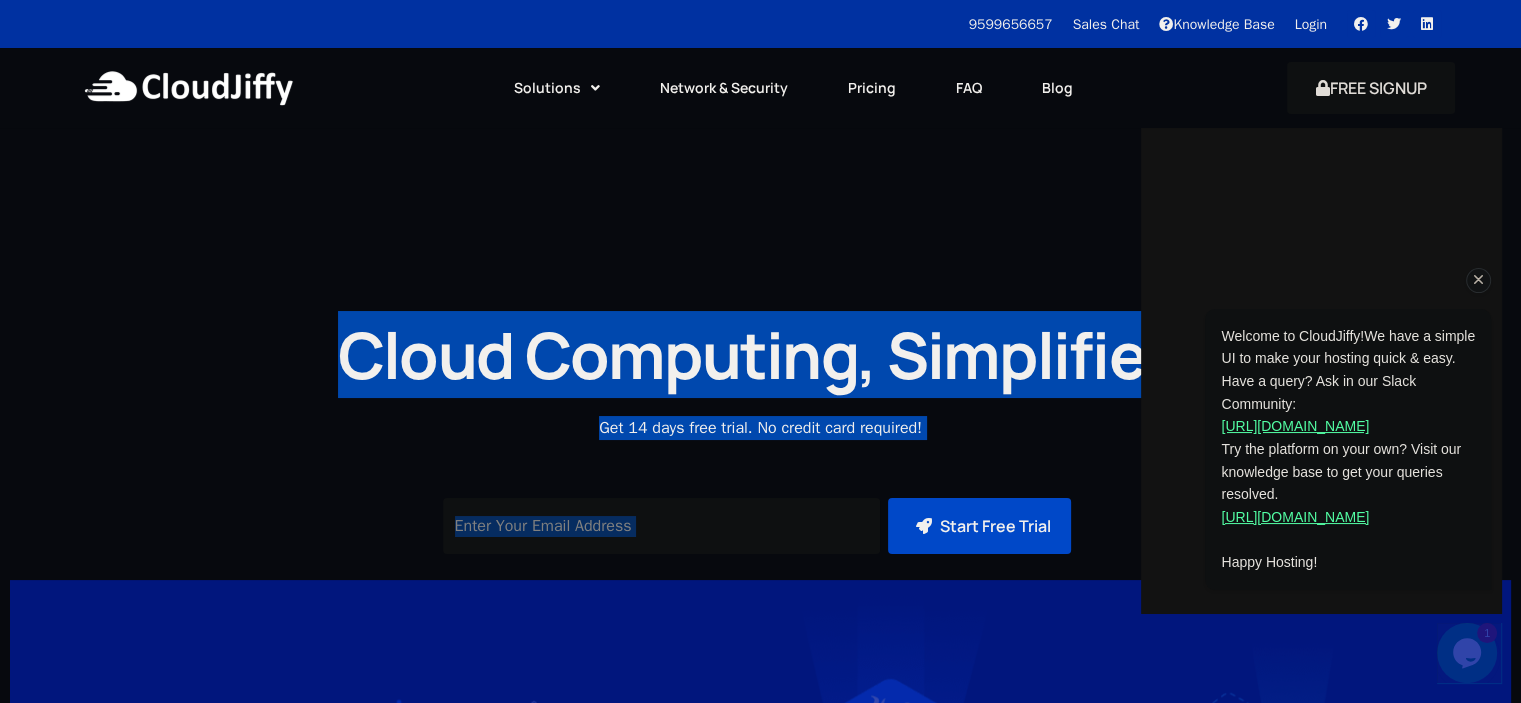 drag, startPoint x: 1460, startPoint y: 455, endPoint x: 1177, endPoint y: 335, distance: 307.39062 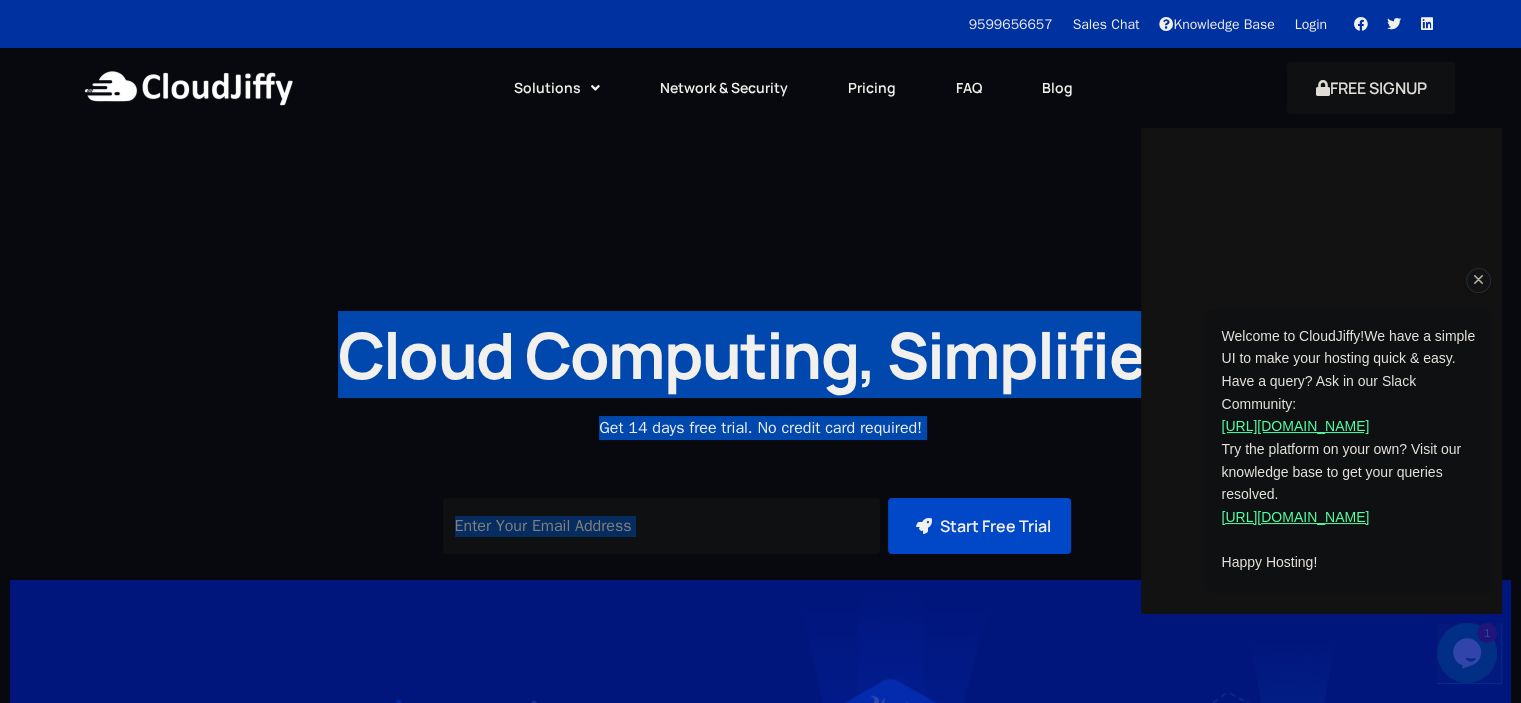 click at bounding box center [1479, 280] 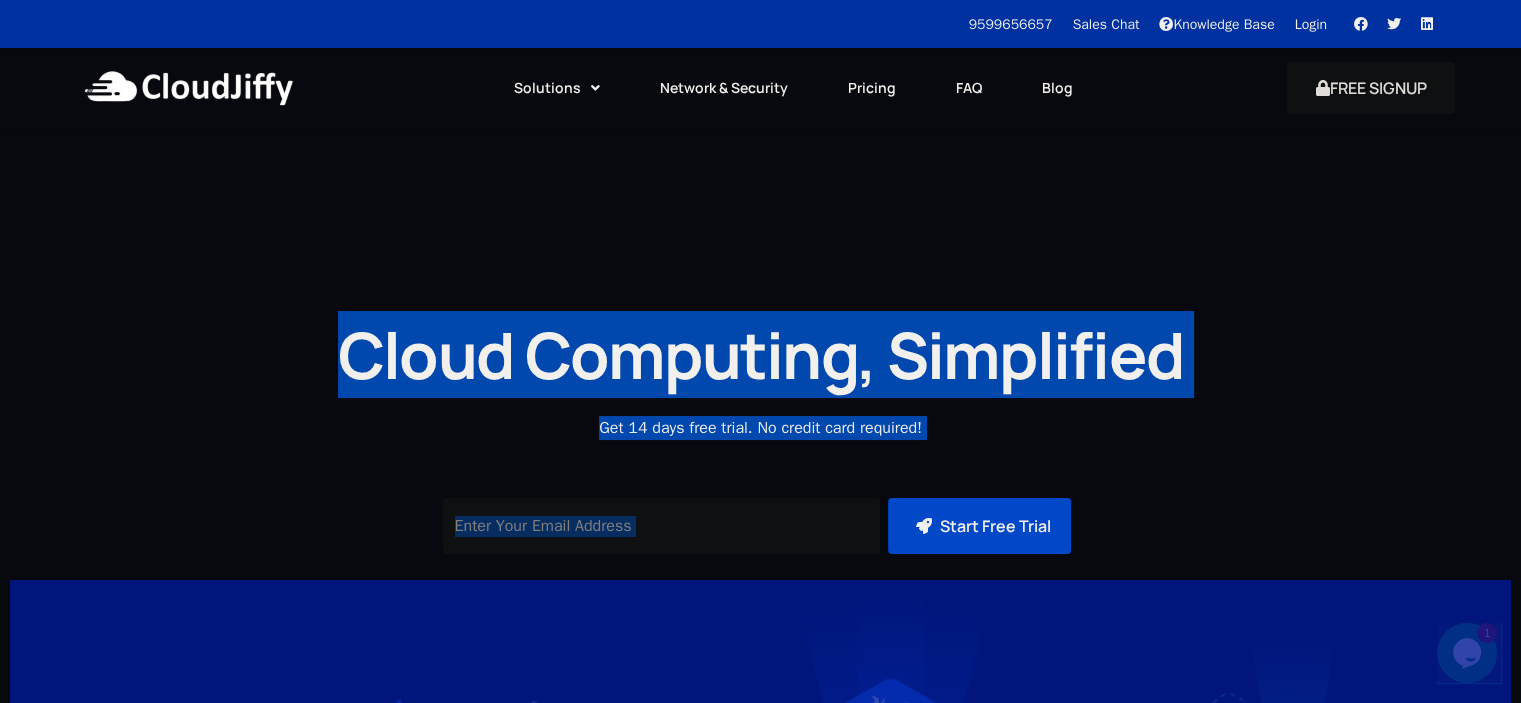 click on "Cloud Computing, Simplified" at bounding box center (761, 354) 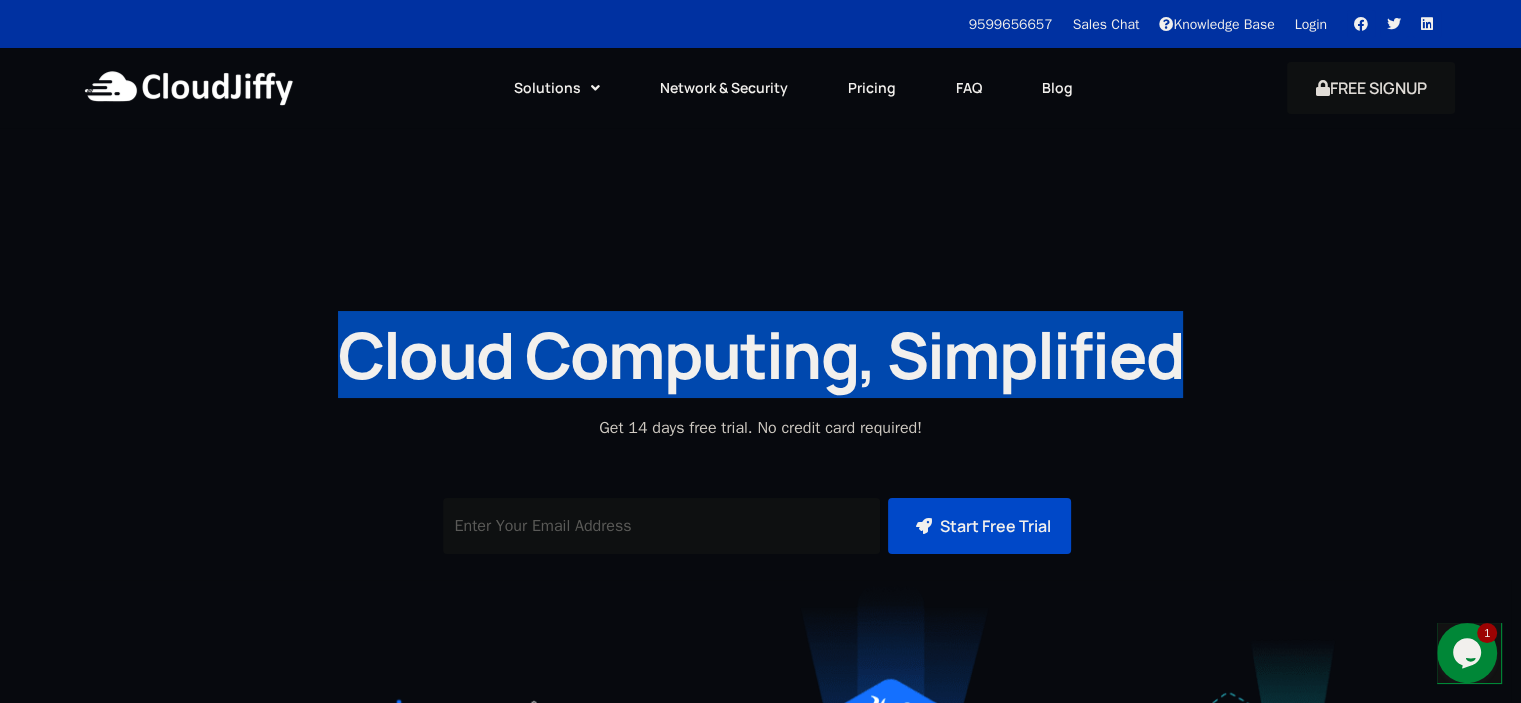 drag, startPoint x: 325, startPoint y: 347, endPoint x: 1185, endPoint y: 346, distance: 860.0006 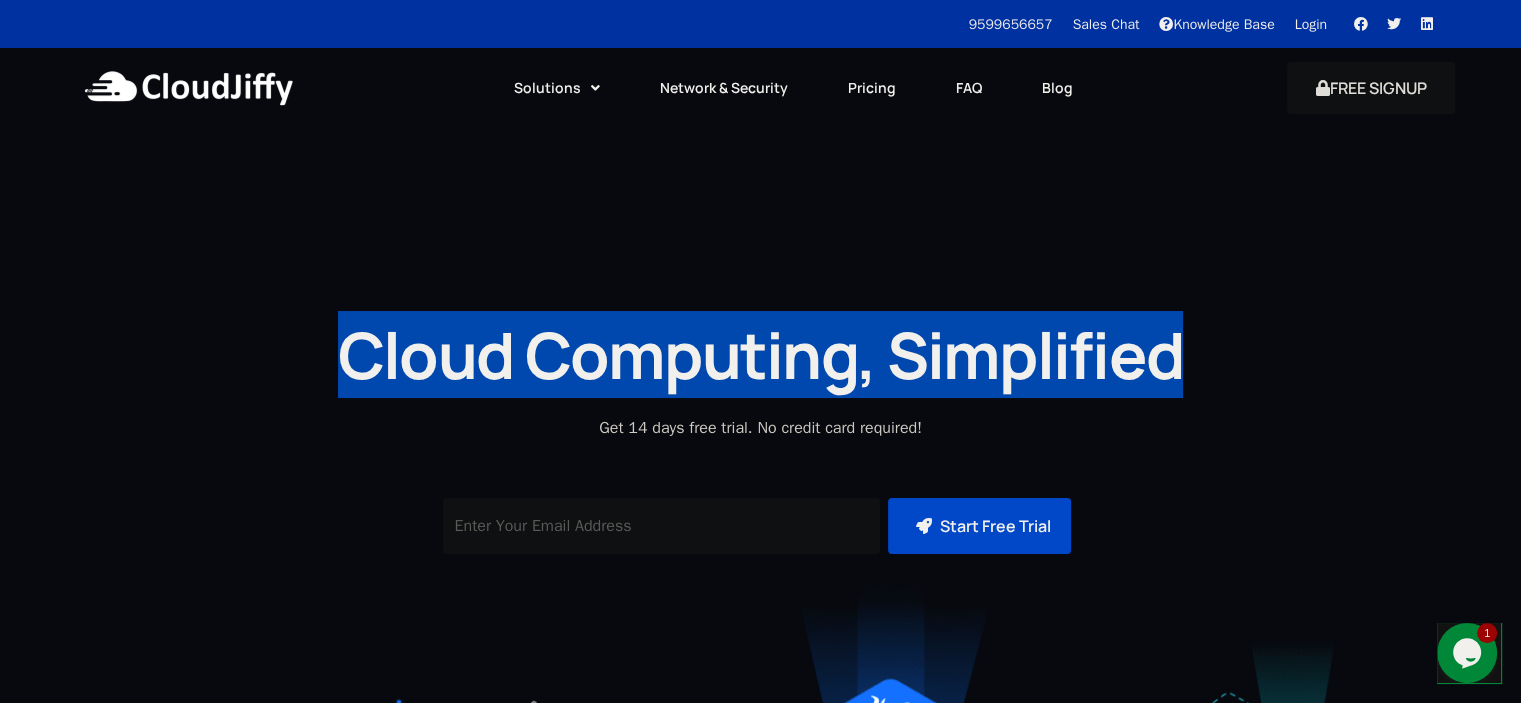 click on "Cloud Computing, Simplified" at bounding box center (761, 354) 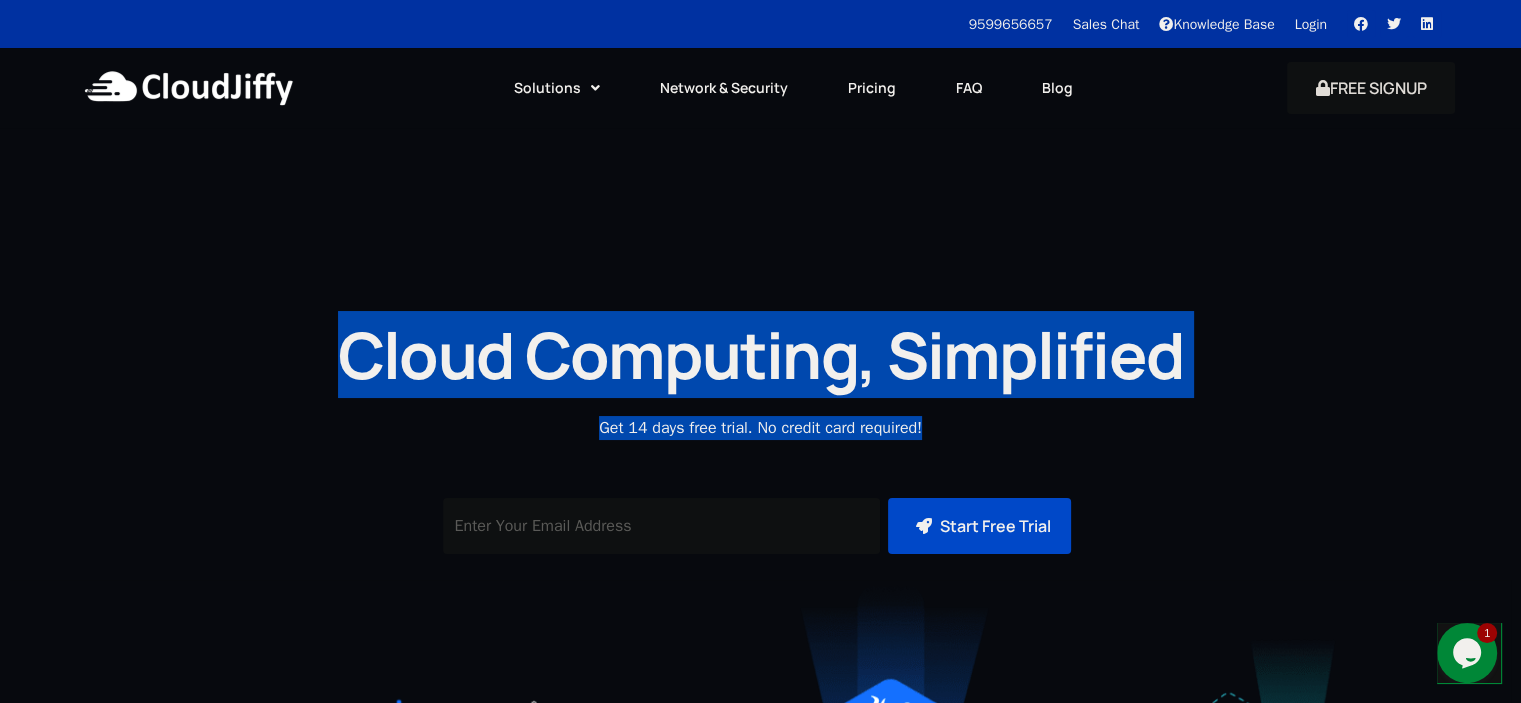 drag, startPoint x: 300, startPoint y: 326, endPoint x: 1008, endPoint y: 435, distance: 716.3414 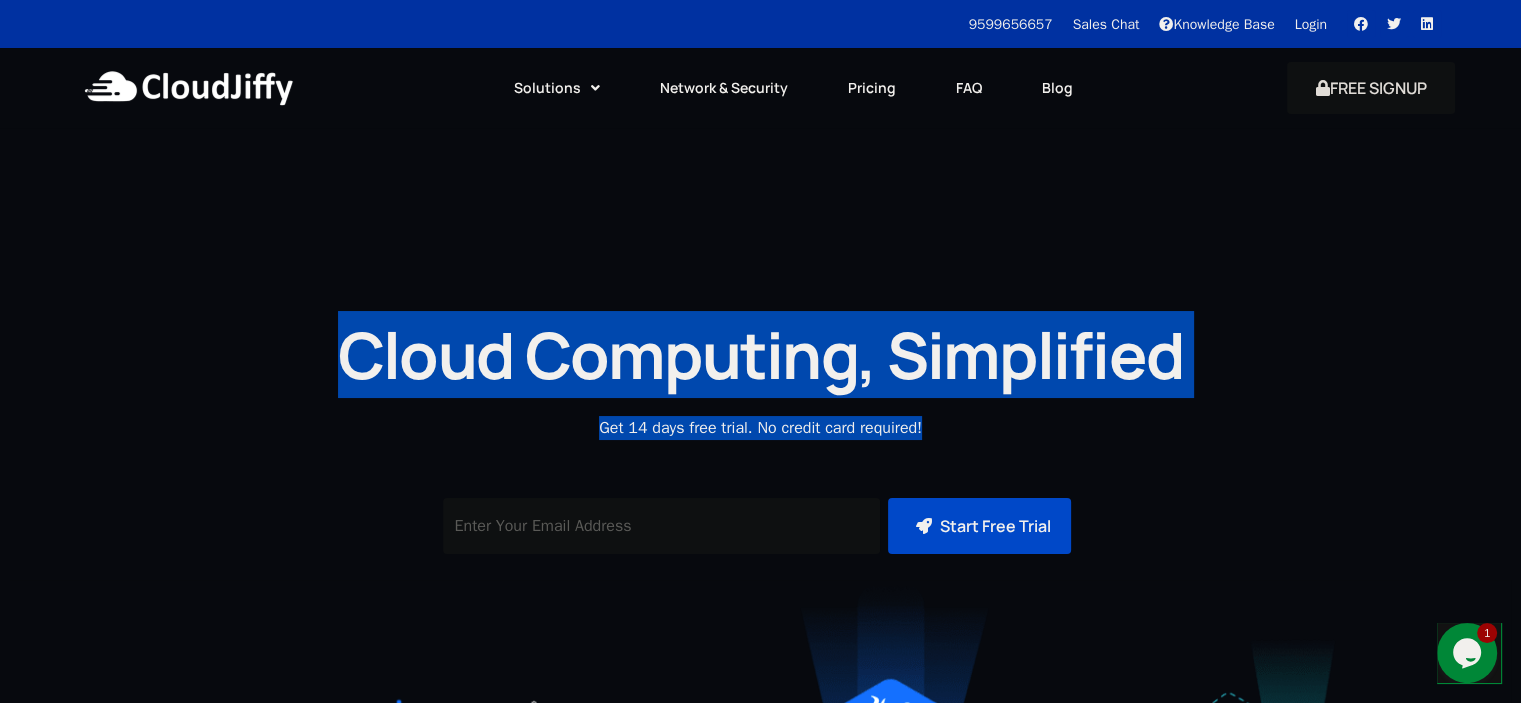 click on "Cloud Computing, Simplified Get 14 days free trial. No credit card required!
Subscriber Form with Icon
Start Free Trial" at bounding box center (760, 682) 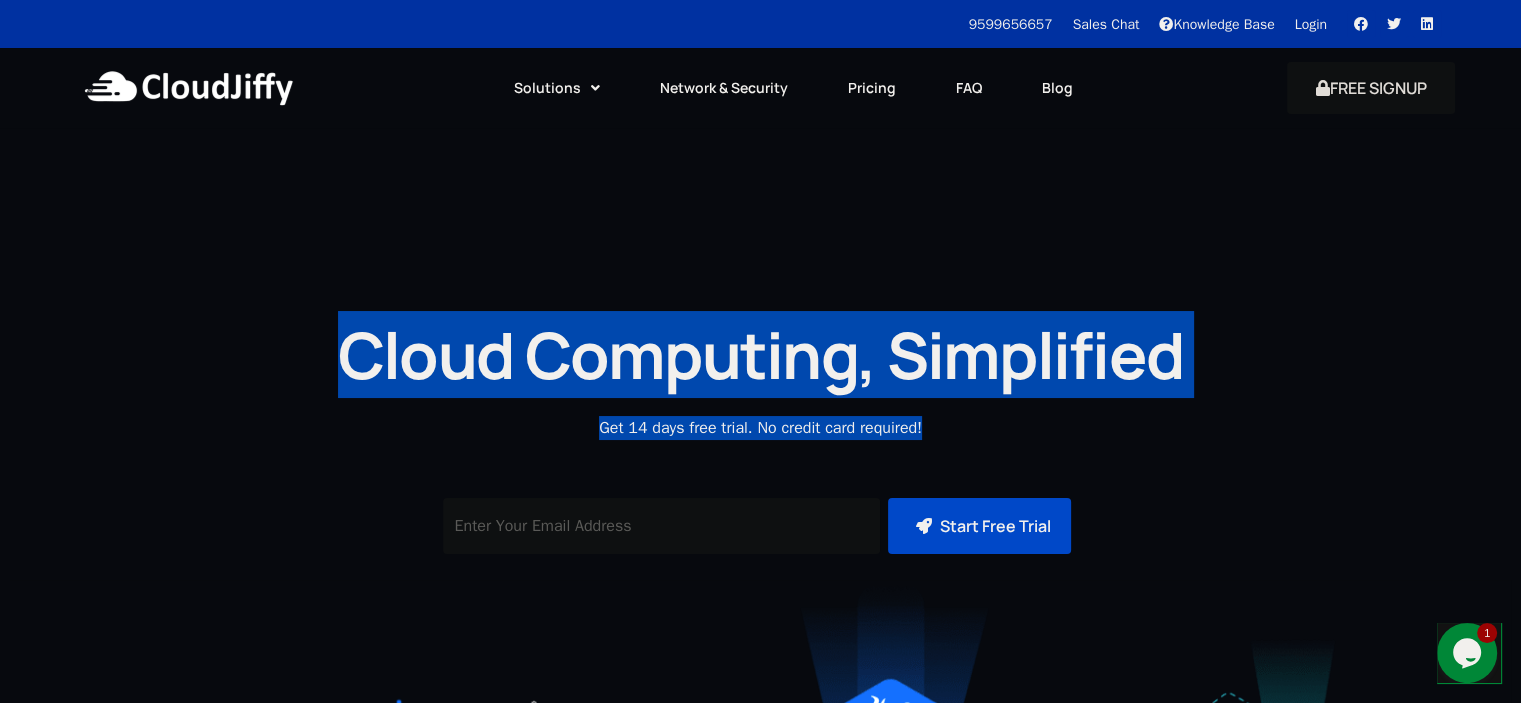 drag, startPoint x: 321, startPoint y: 321, endPoint x: 991, endPoint y: 429, distance: 678.6487 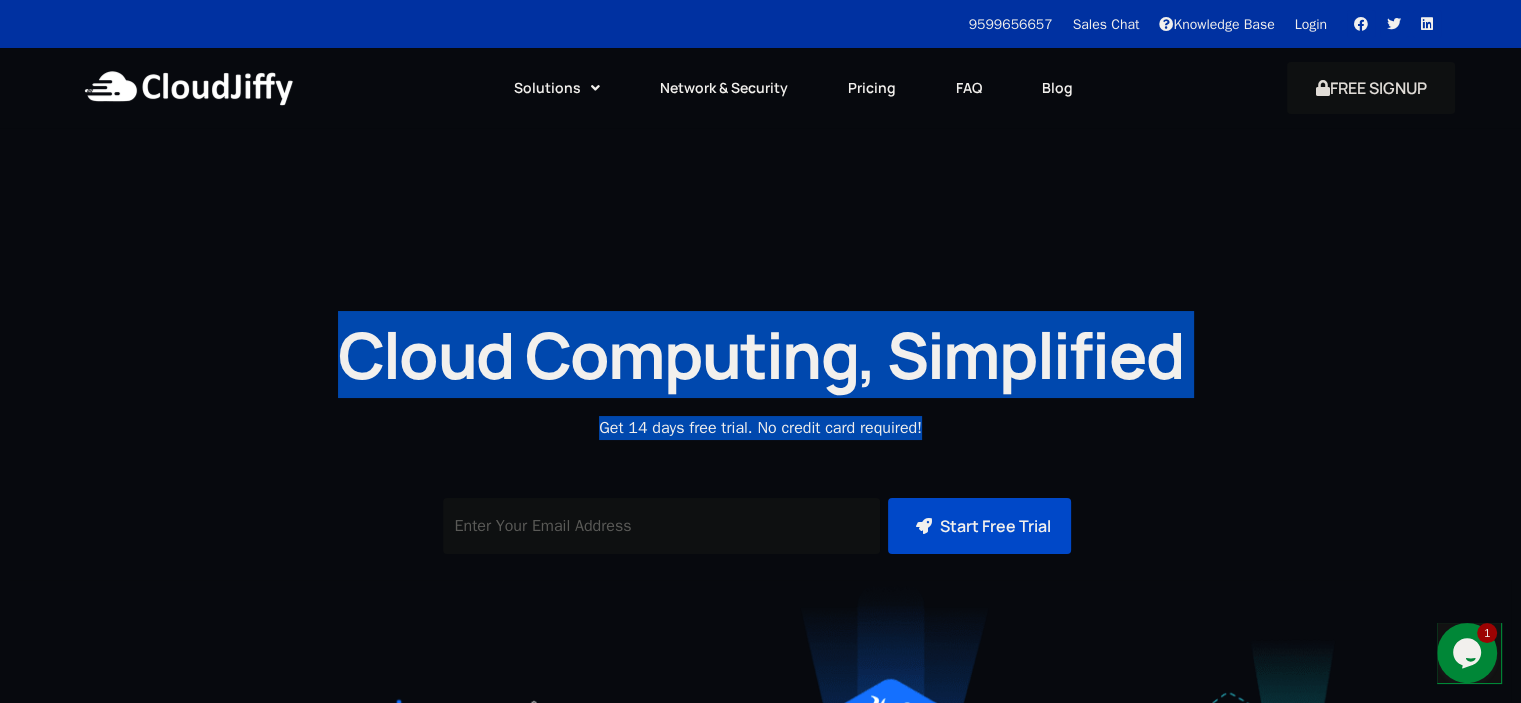 click on "Cloud Computing, Simplified Get 14 days free trial. No credit card required!
Subscriber Form with Icon
Start Free Trial" at bounding box center (760, 682) 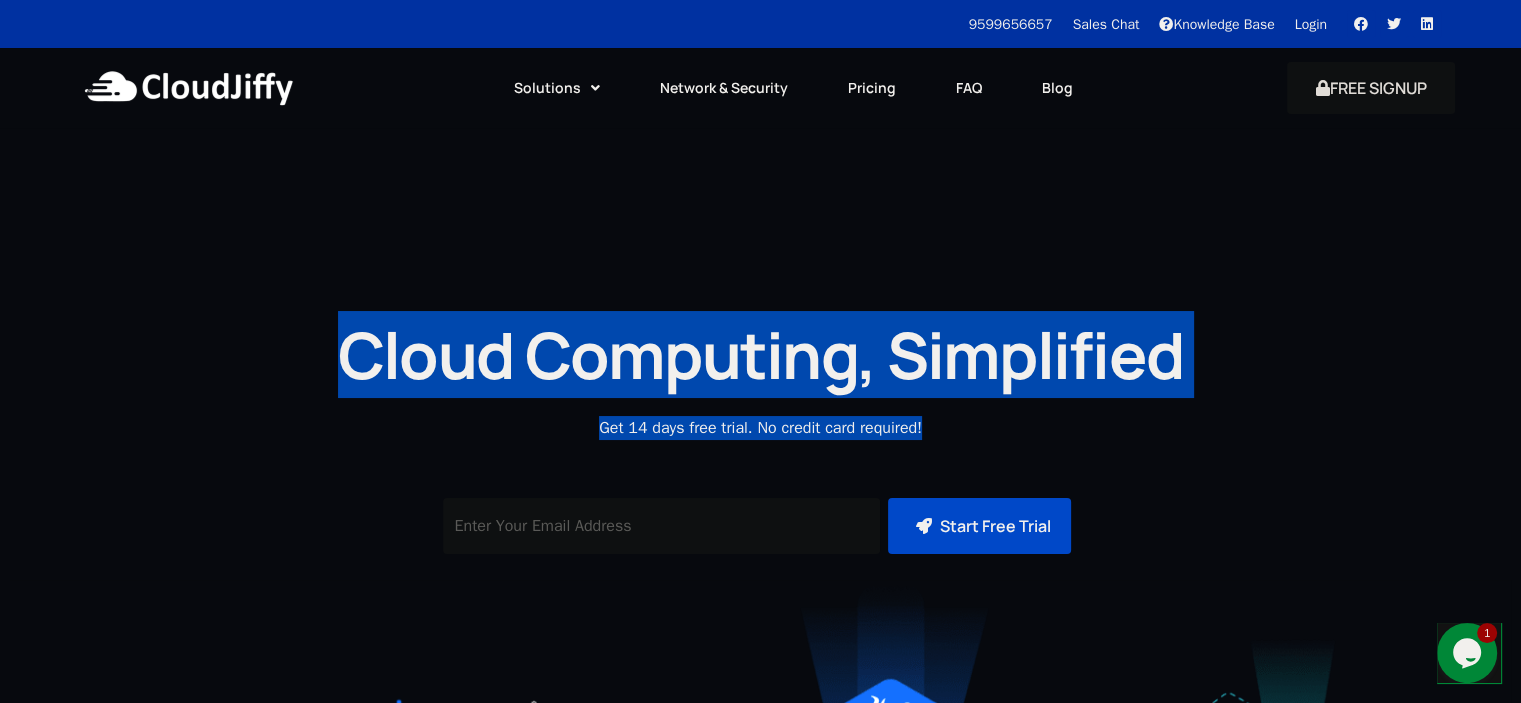 drag, startPoint x: 336, startPoint y: 332, endPoint x: 931, endPoint y: 431, distance: 603.17993 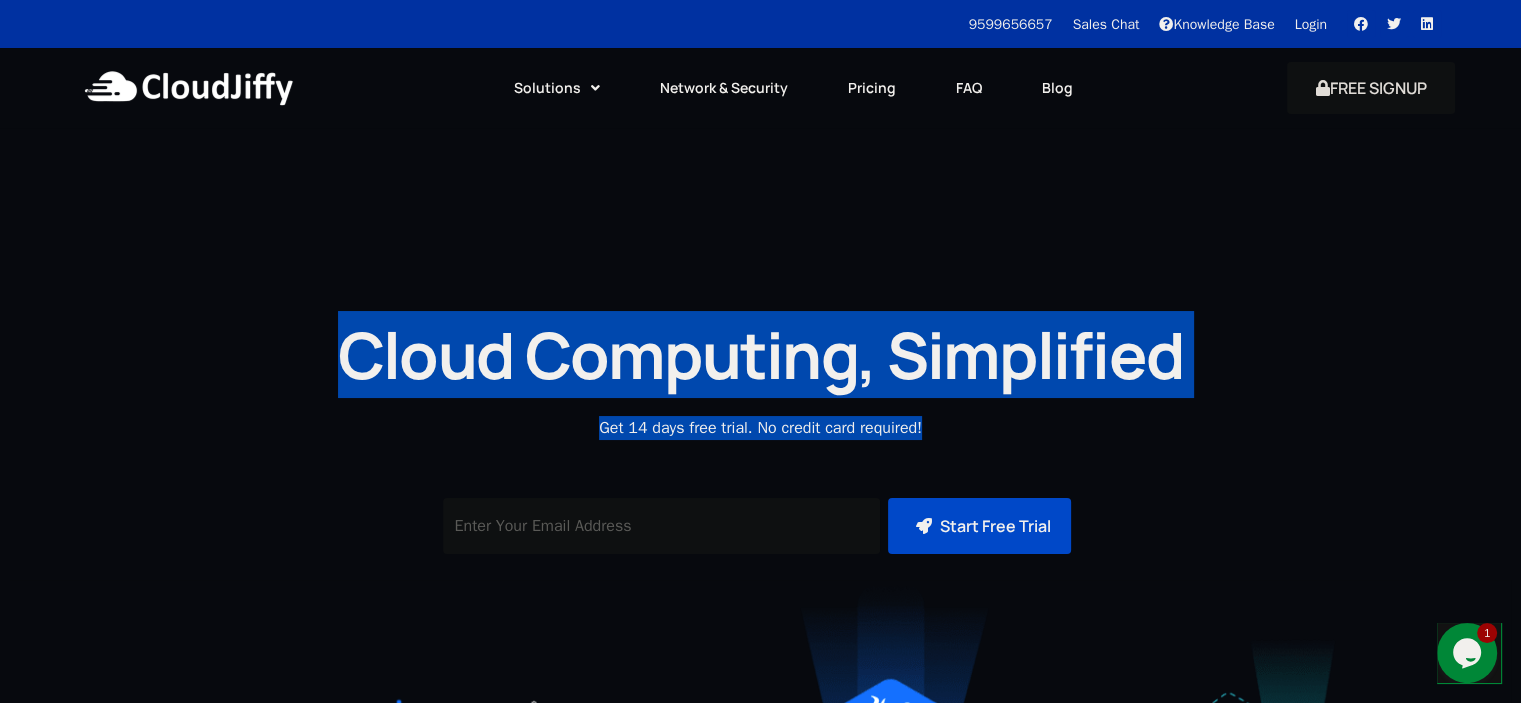 click on "Cloud Computing, Simplified Get 14 days free trial. No credit card required!
Subscriber Form with Icon
Start Free Trial" at bounding box center [760, 682] 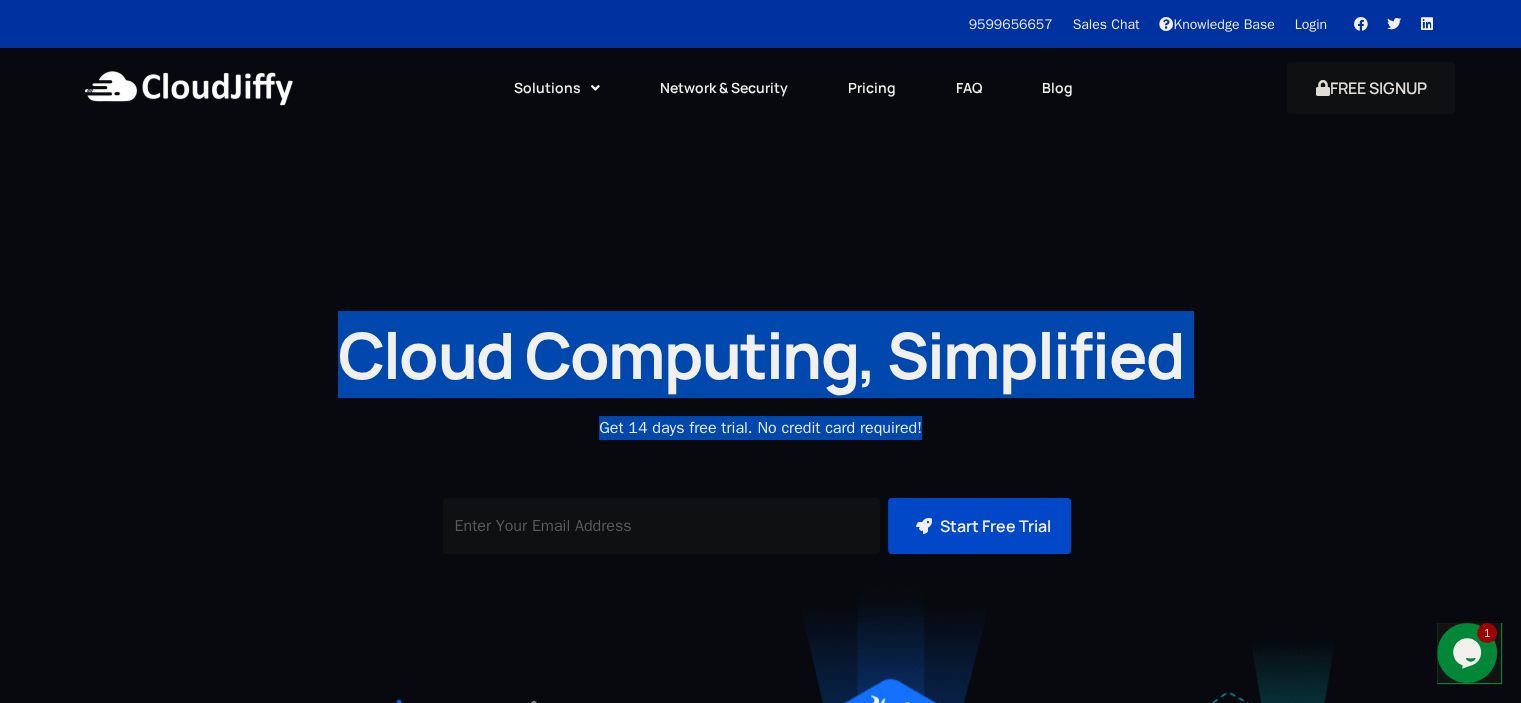 drag, startPoint x: 931, startPoint y: 431, endPoint x: 335, endPoint y: 363, distance: 599.86664 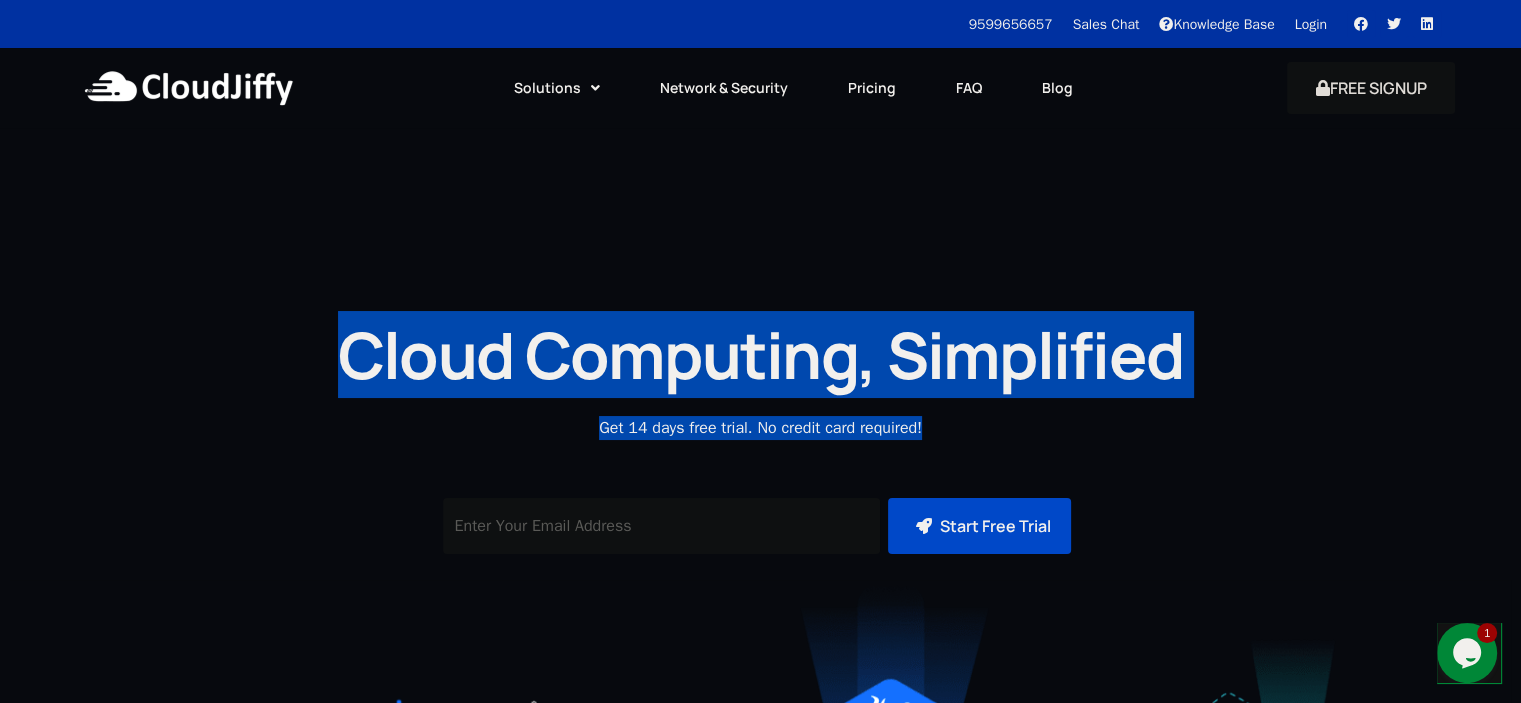 click on "Cloud Computing, Simplified Get 14 days free trial. No credit card required!
Subscriber Form with Icon
Start Free Trial" at bounding box center [760, 682] 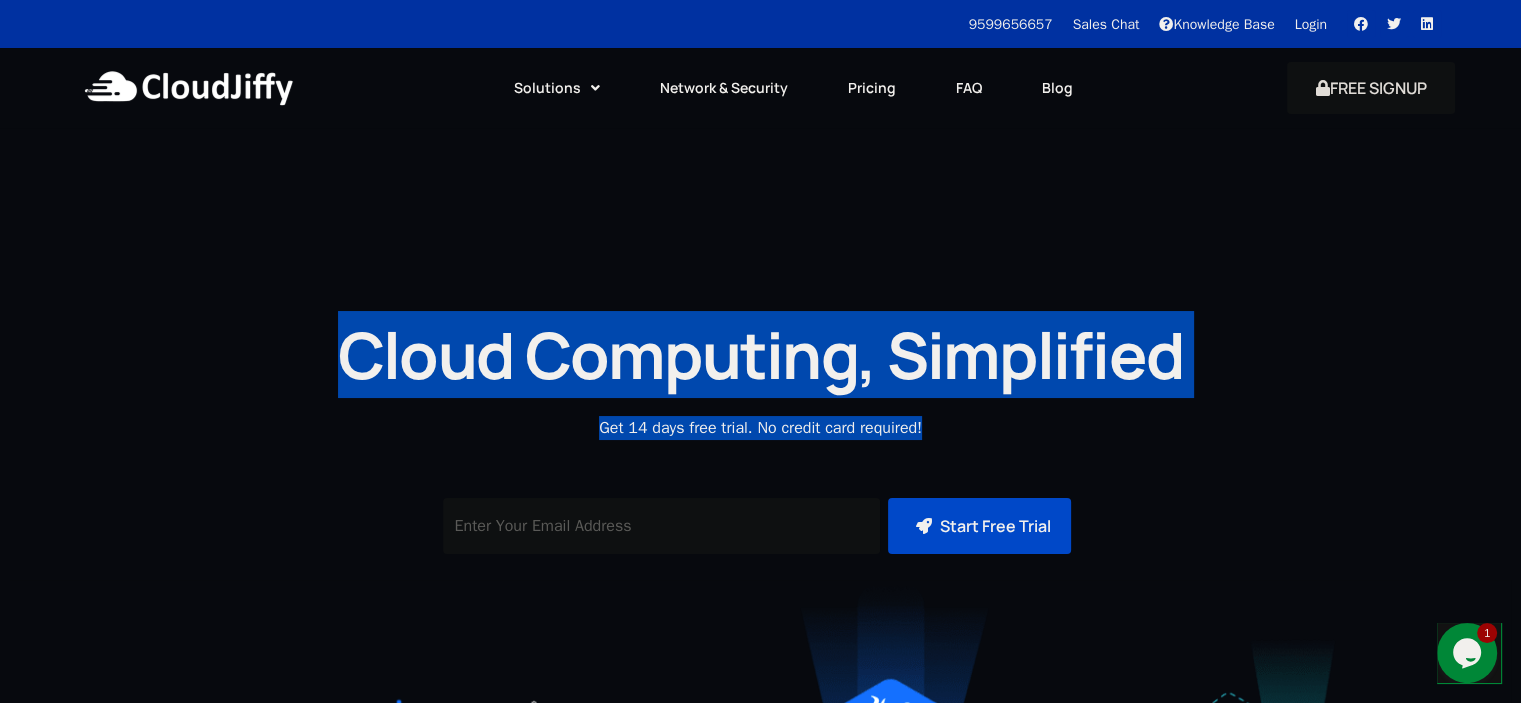 drag, startPoint x: 335, startPoint y: 363, endPoint x: 1013, endPoint y: 442, distance: 682.587 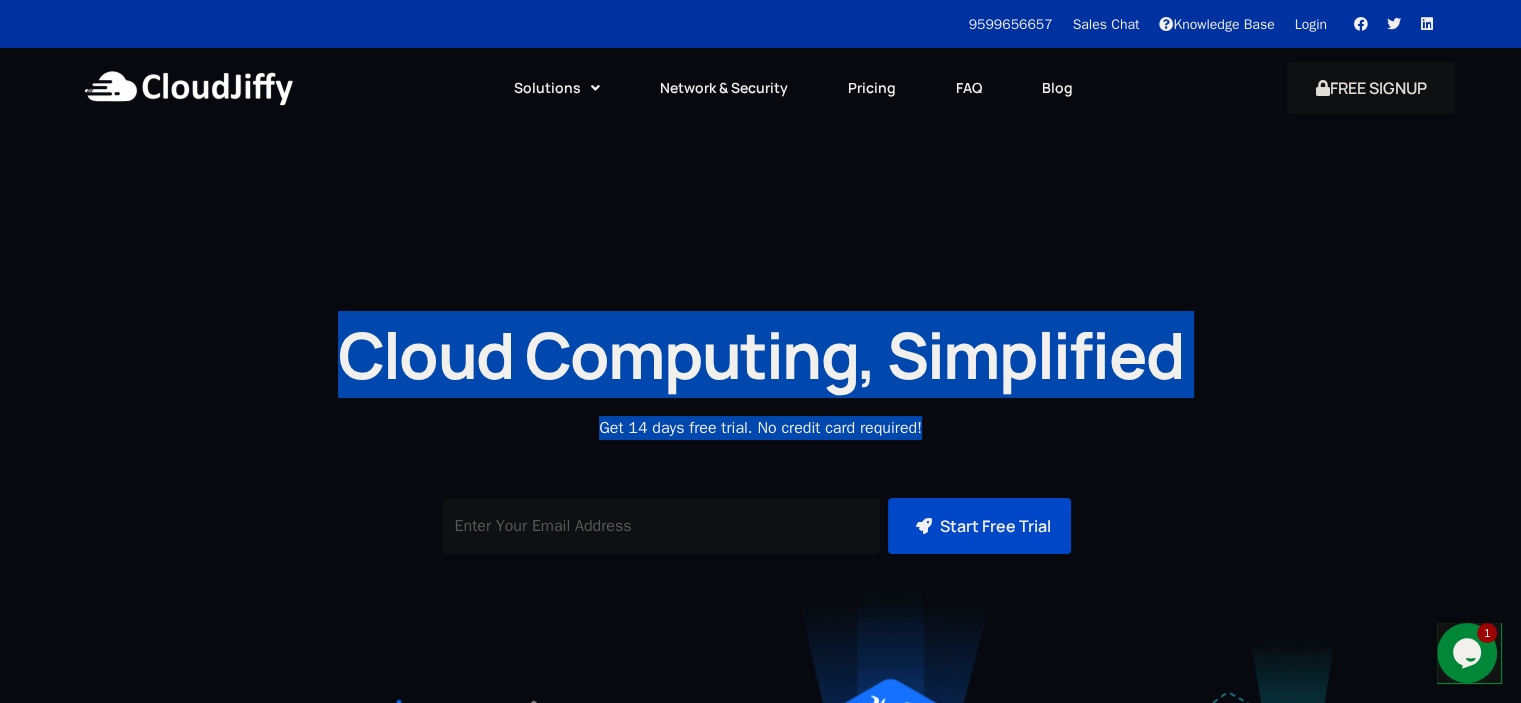 click on "Cloud Computing, Simplified Get 14 days free trial. No credit card required!
Subscriber Form with Icon
Start Free Trial" at bounding box center [760, 682] 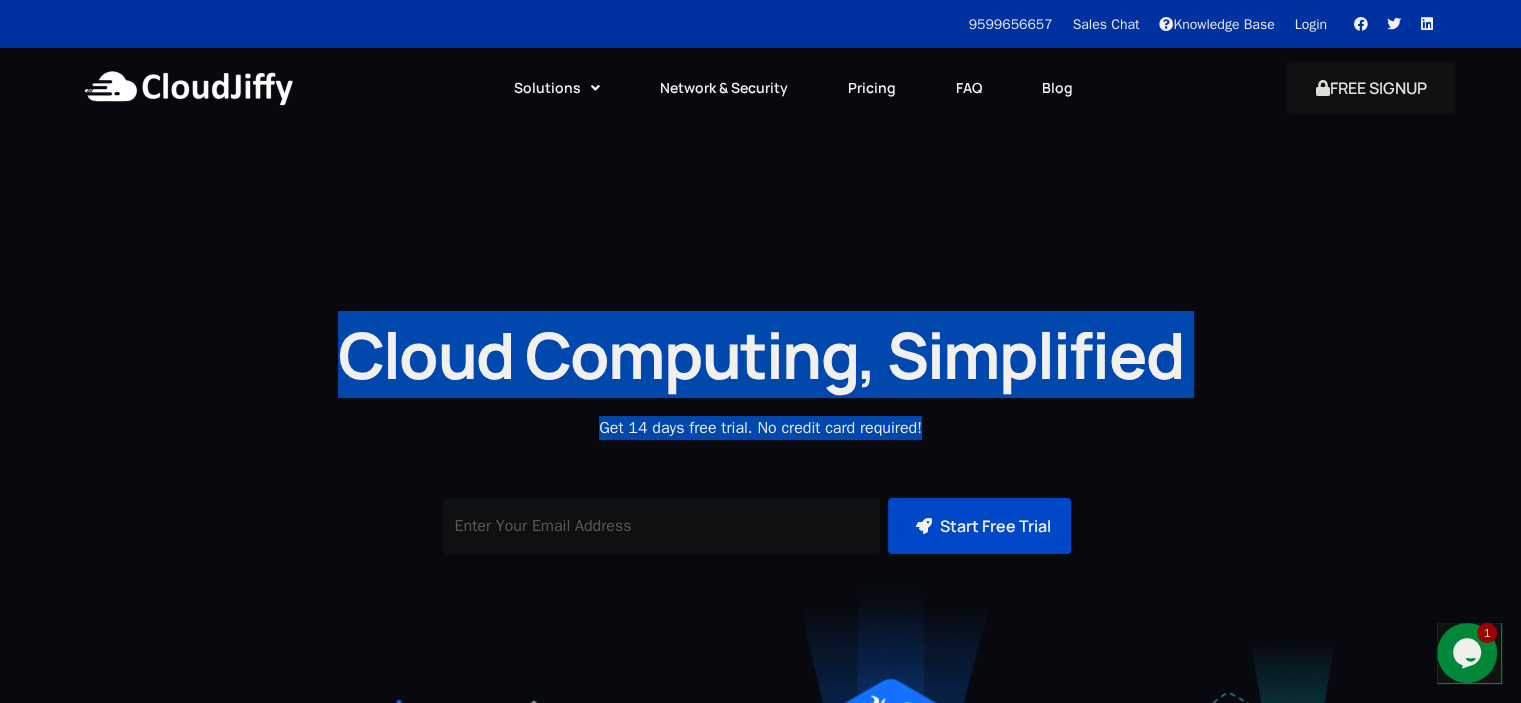 drag, startPoint x: 340, startPoint y: 355, endPoint x: 954, endPoint y: 432, distance: 618.8093 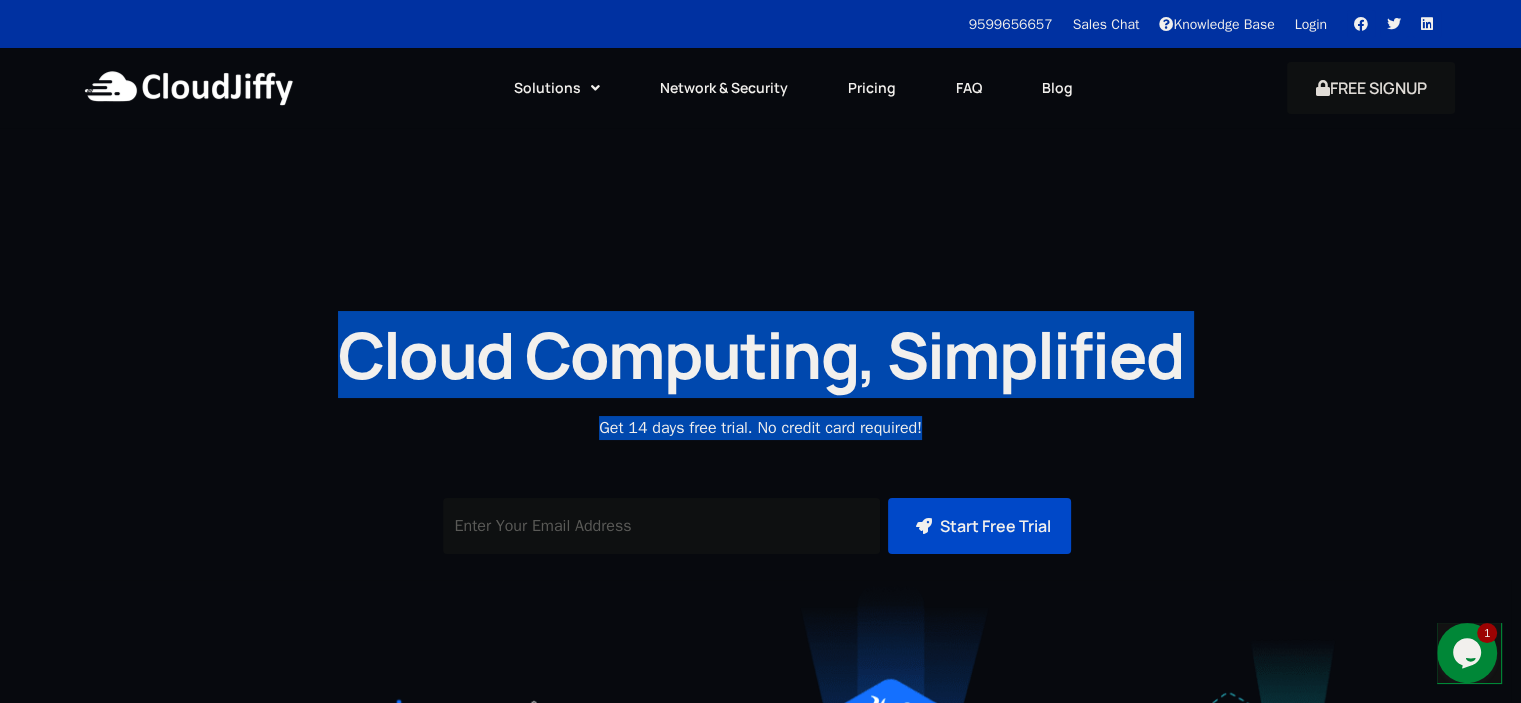click on "Cloud Computing, Simplified Get 14 days free trial. No credit card required!
Subscriber Form with Icon
Start Free Trial" at bounding box center (760, 682) 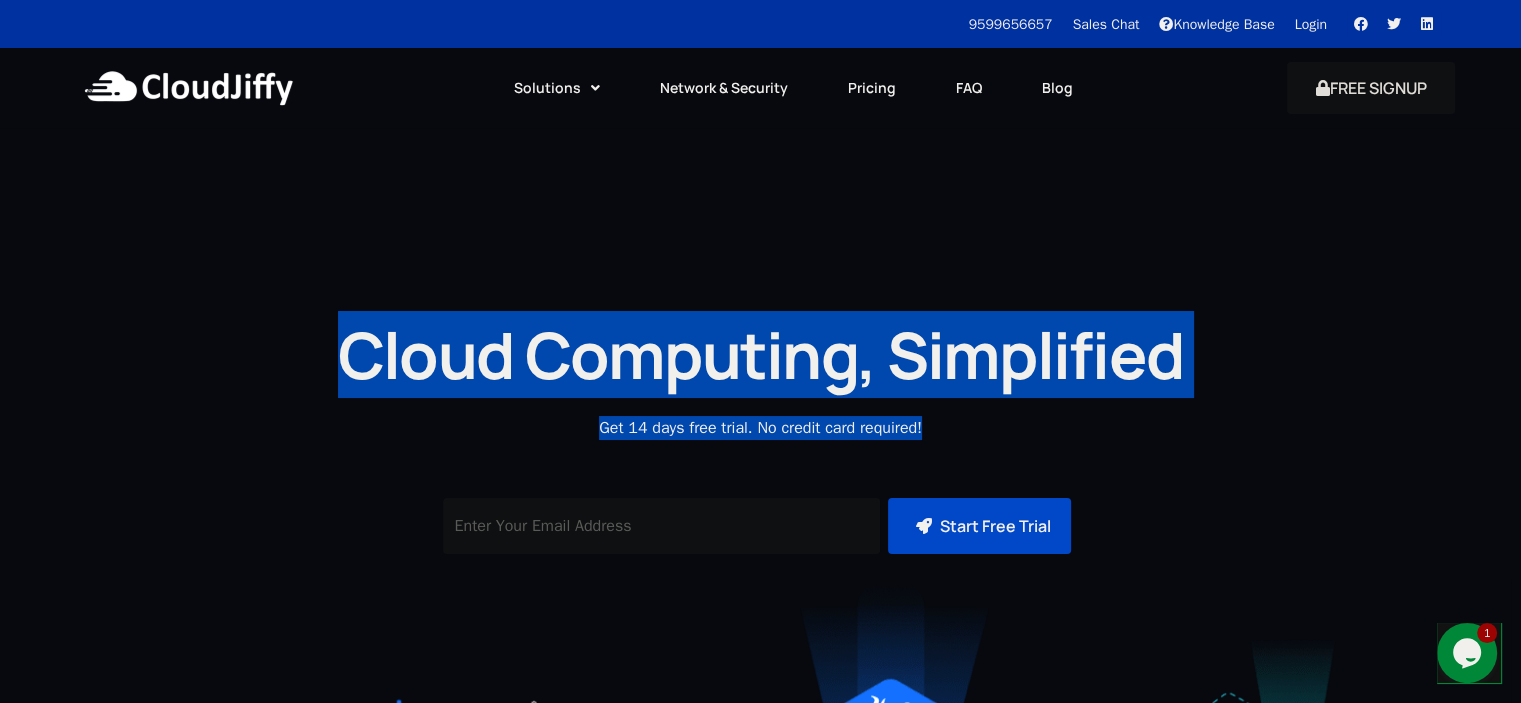 click on "Get 14 days free trial. No credit card required!" at bounding box center (761, 428) 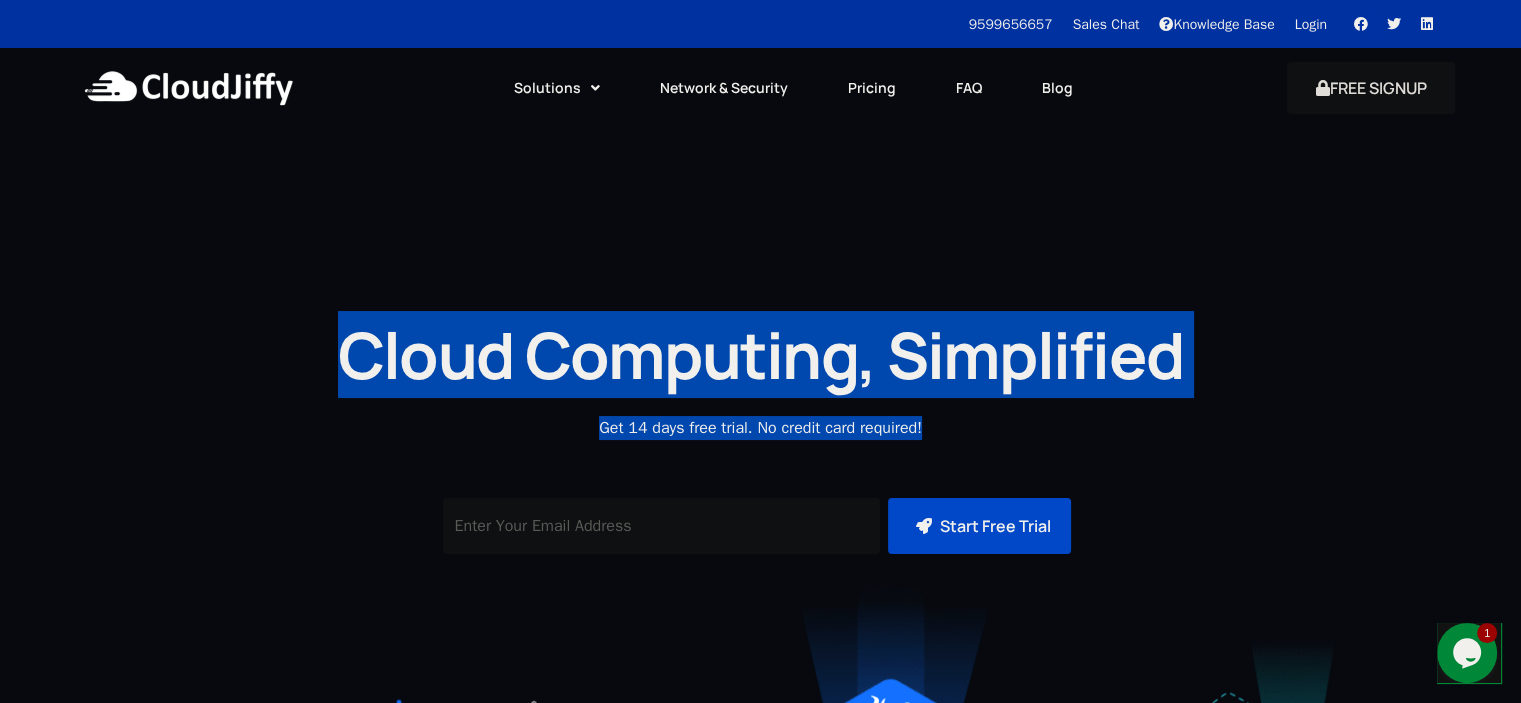 click on "Cloud Computing, Simplified Get 14 days free trial. No credit card required!
Subscriber Form with Icon
Start Free Trial" at bounding box center (760, 682) 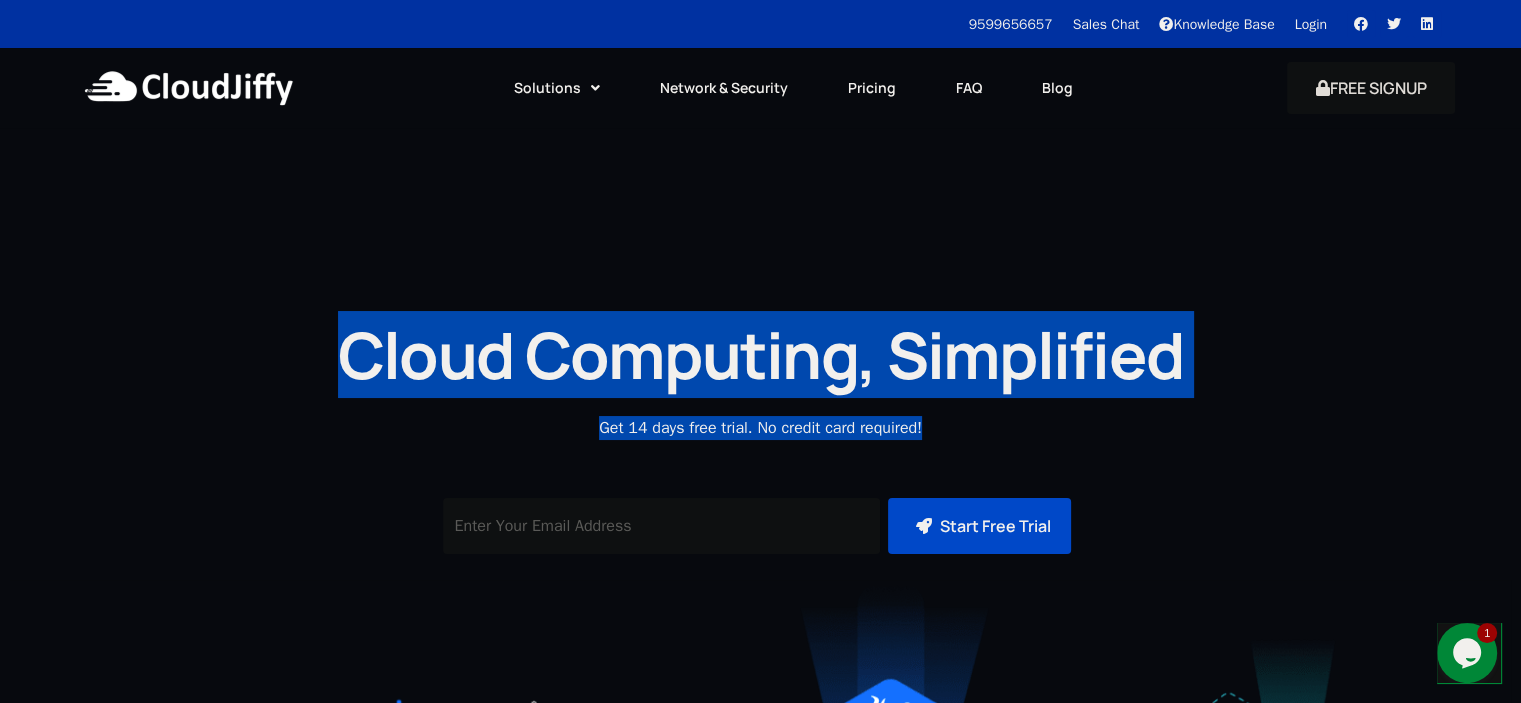 drag, startPoint x: 332, startPoint y: 367, endPoint x: 958, endPoint y: 447, distance: 631.0911 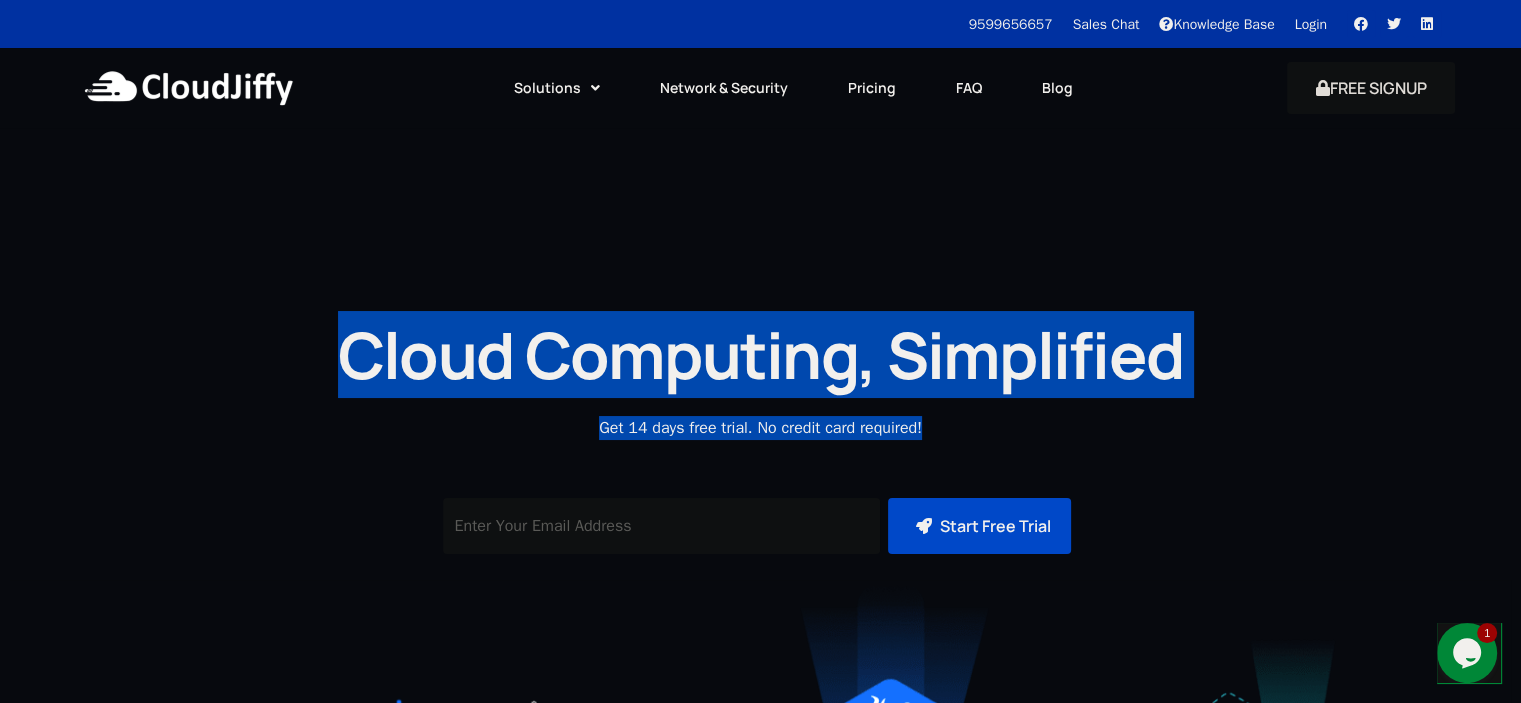 click on "Cloud Computing, Simplified Get 14 days free trial. No credit card required!
Subscriber Form with Icon
Start Free Trial" at bounding box center (760, 682) 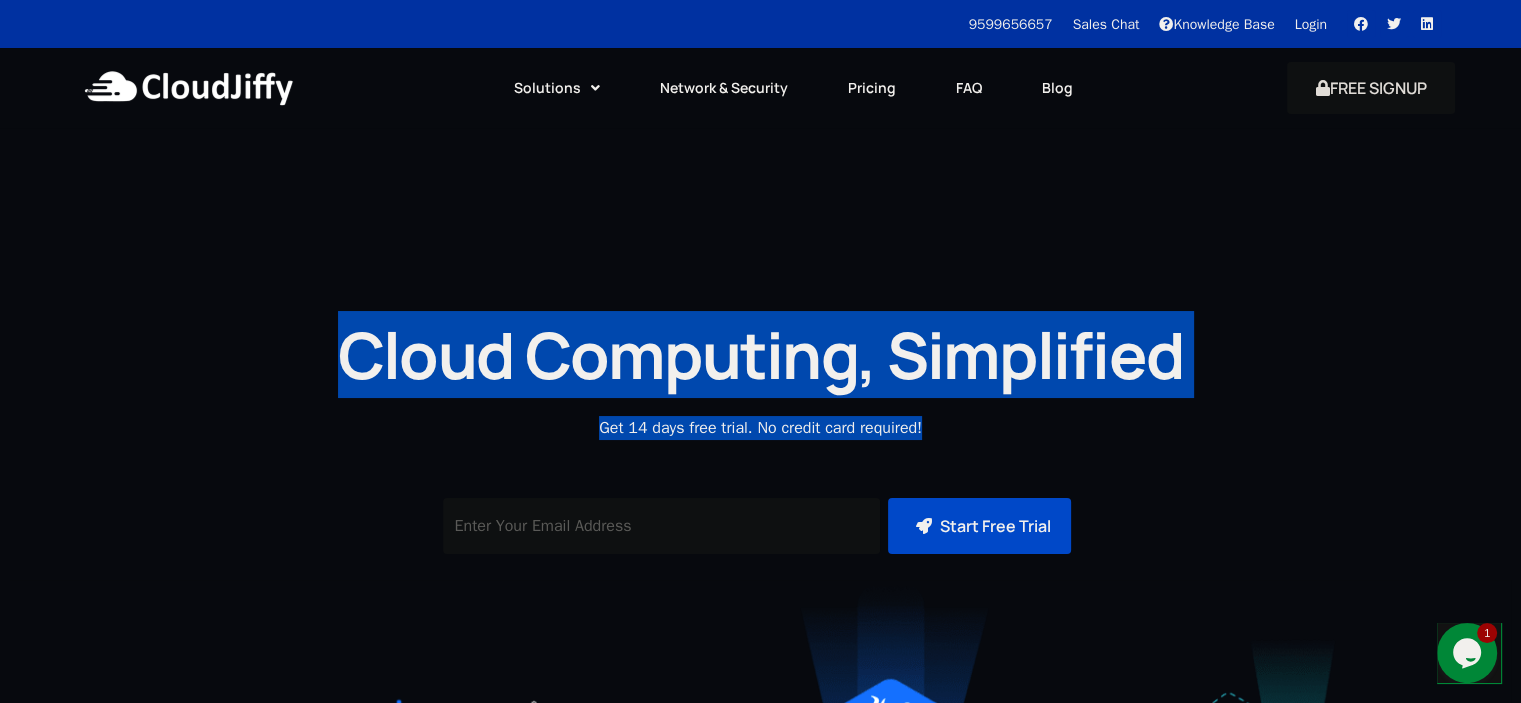drag, startPoint x: 282, startPoint y: 351, endPoint x: 957, endPoint y: 428, distance: 679.3777 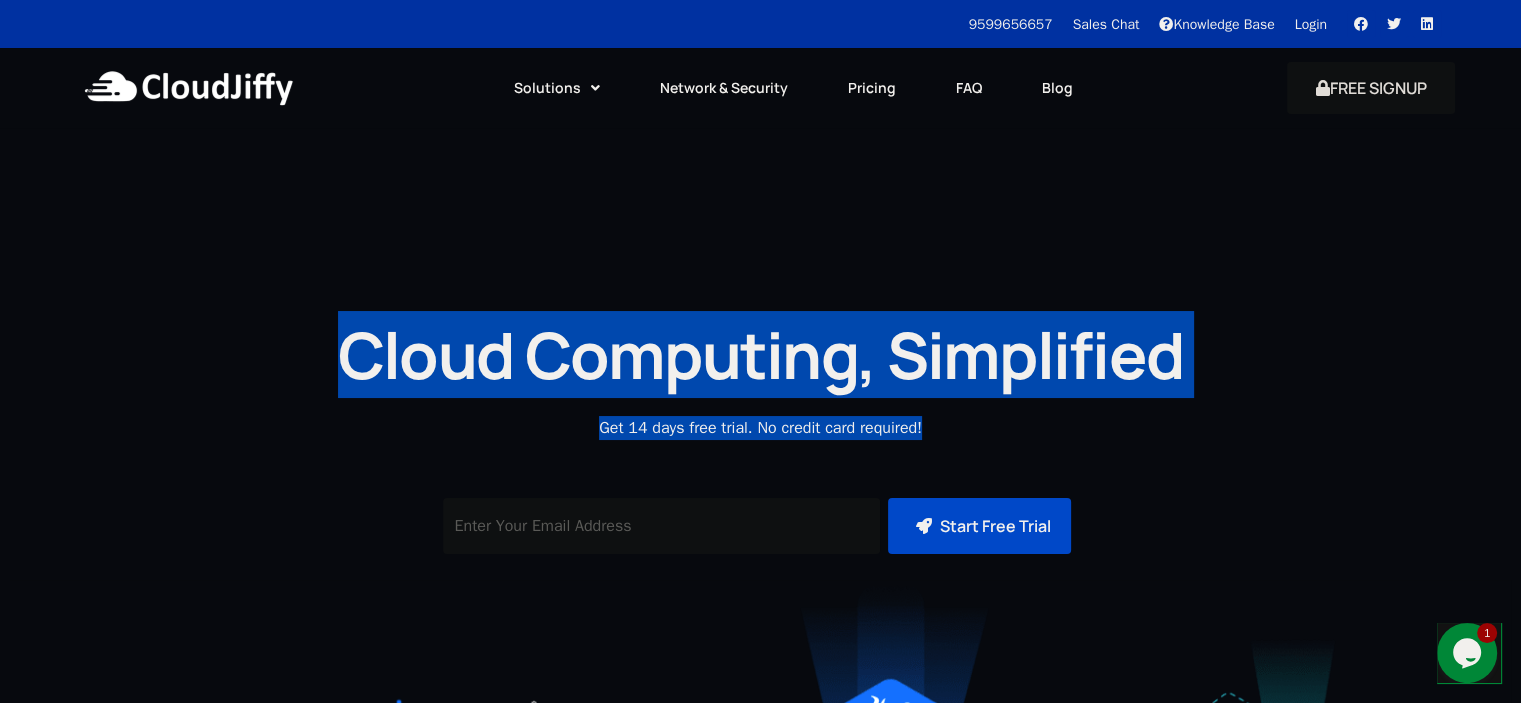 click on "Cloud Computing, Simplified Get 14 days free trial. No credit card required!
Subscriber Form with Icon
Start Free Trial" at bounding box center [760, 682] 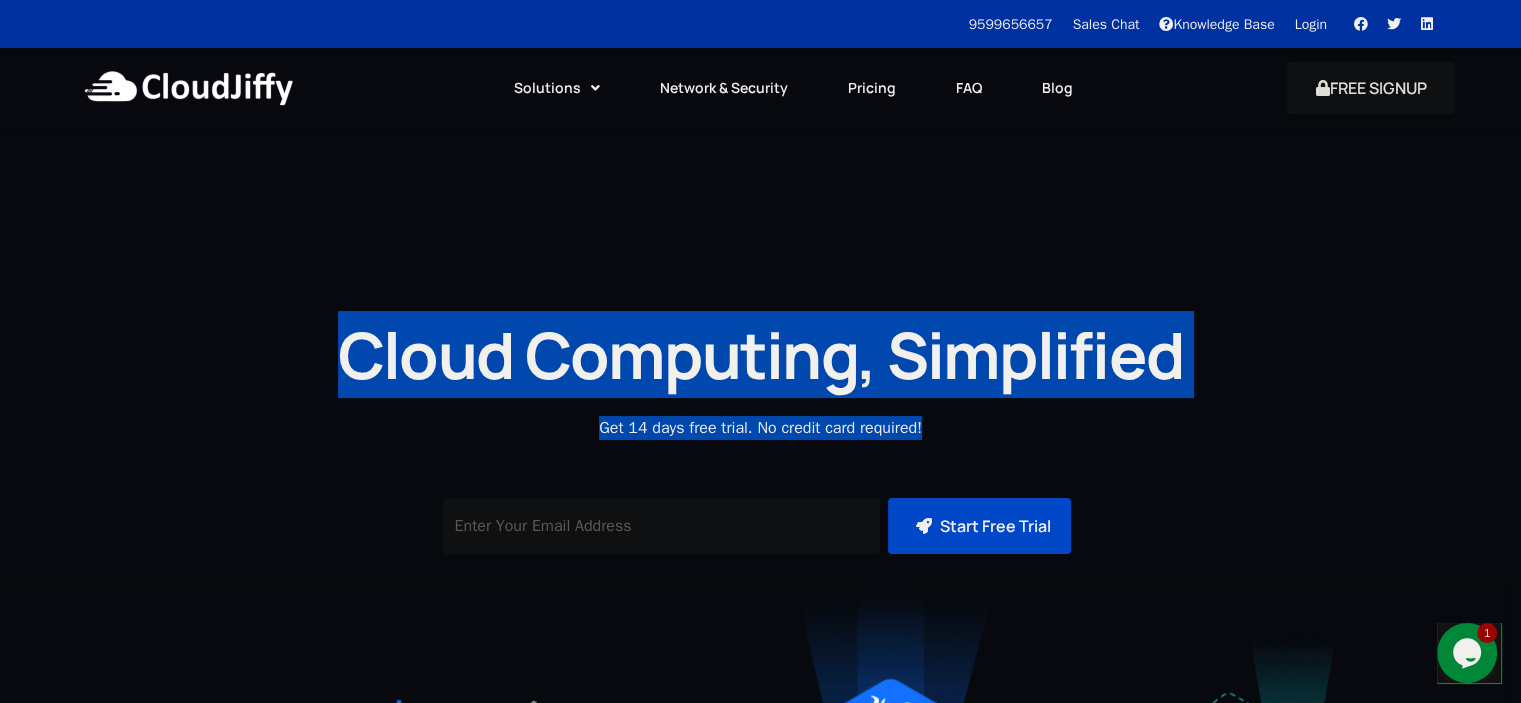 drag, startPoint x: 344, startPoint y: 342, endPoint x: 952, endPoint y: 441, distance: 616.0073 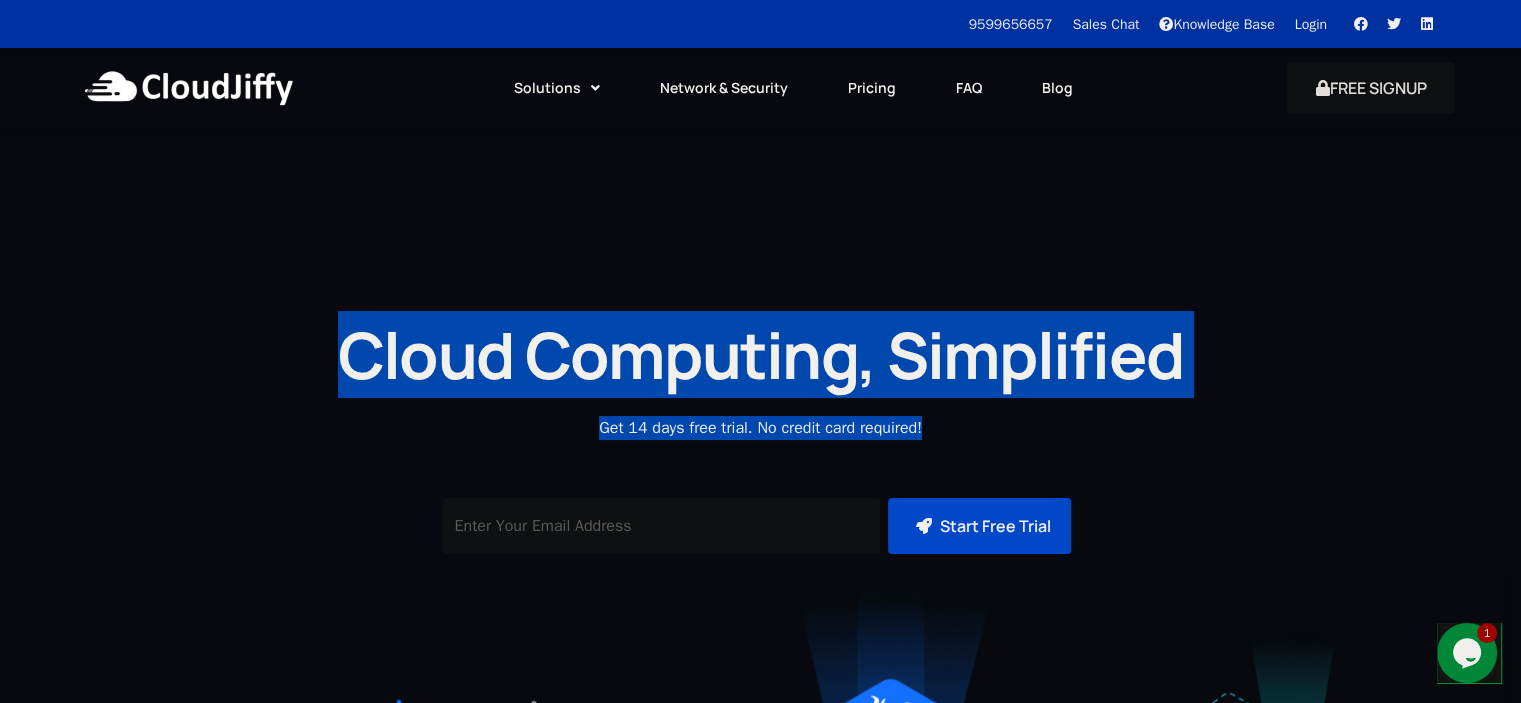 click on "Cloud Computing, Simplified Get 14 days free trial. No credit card required!
Subscriber Form with Icon
Start Free Trial" at bounding box center [760, 682] 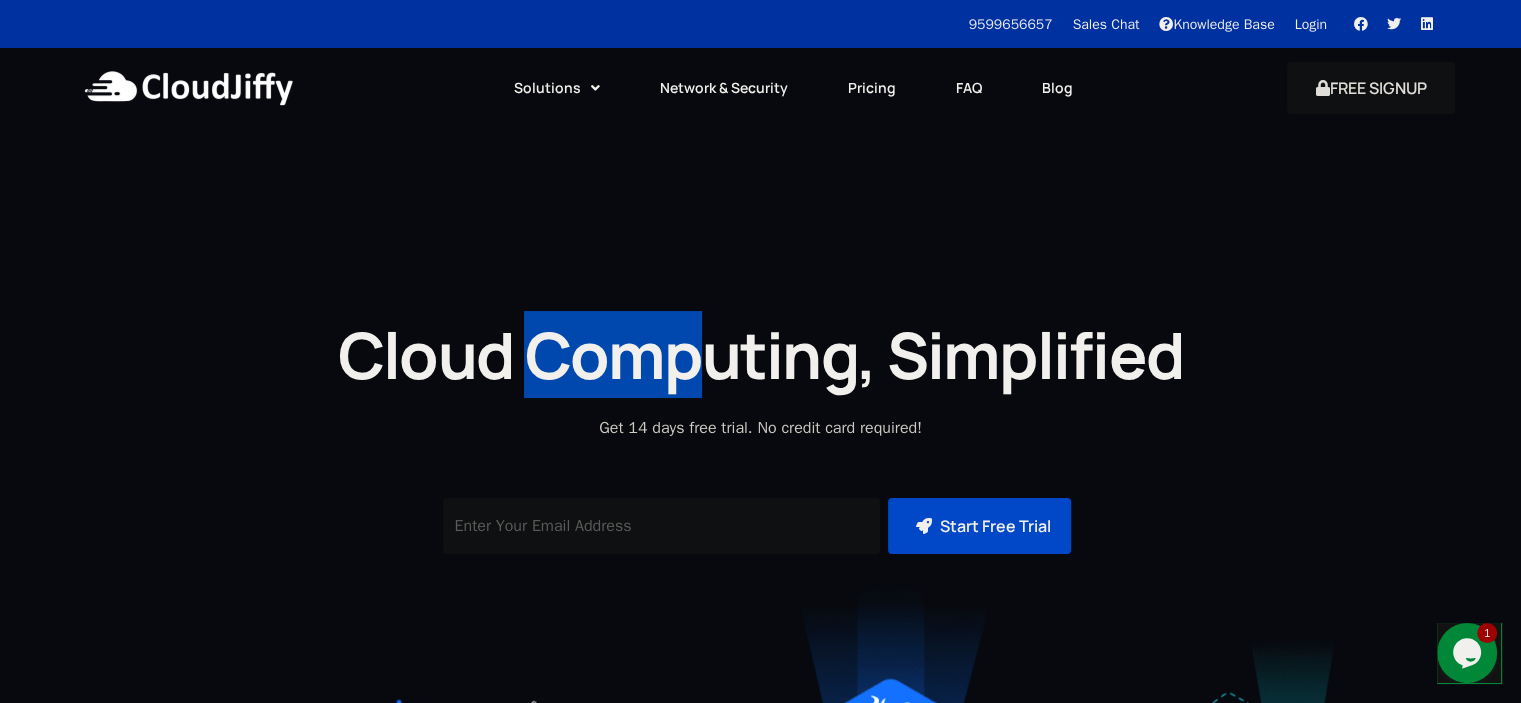 drag, startPoint x: 529, startPoint y: 367, endPoint x: 694, endPoint y: 366, distance: 165.00304 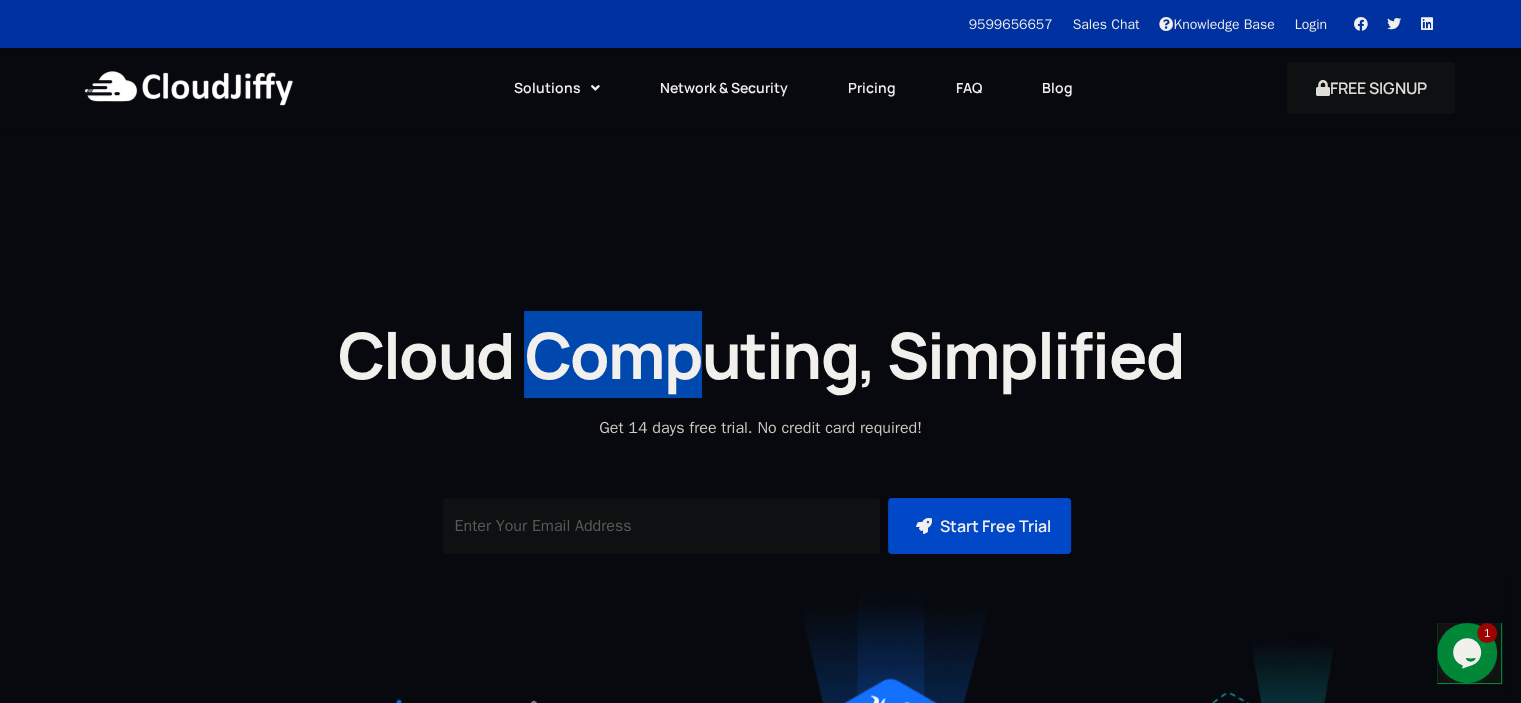 click on "Cloud Computing, Simplified" at bounding box center (761, 354) 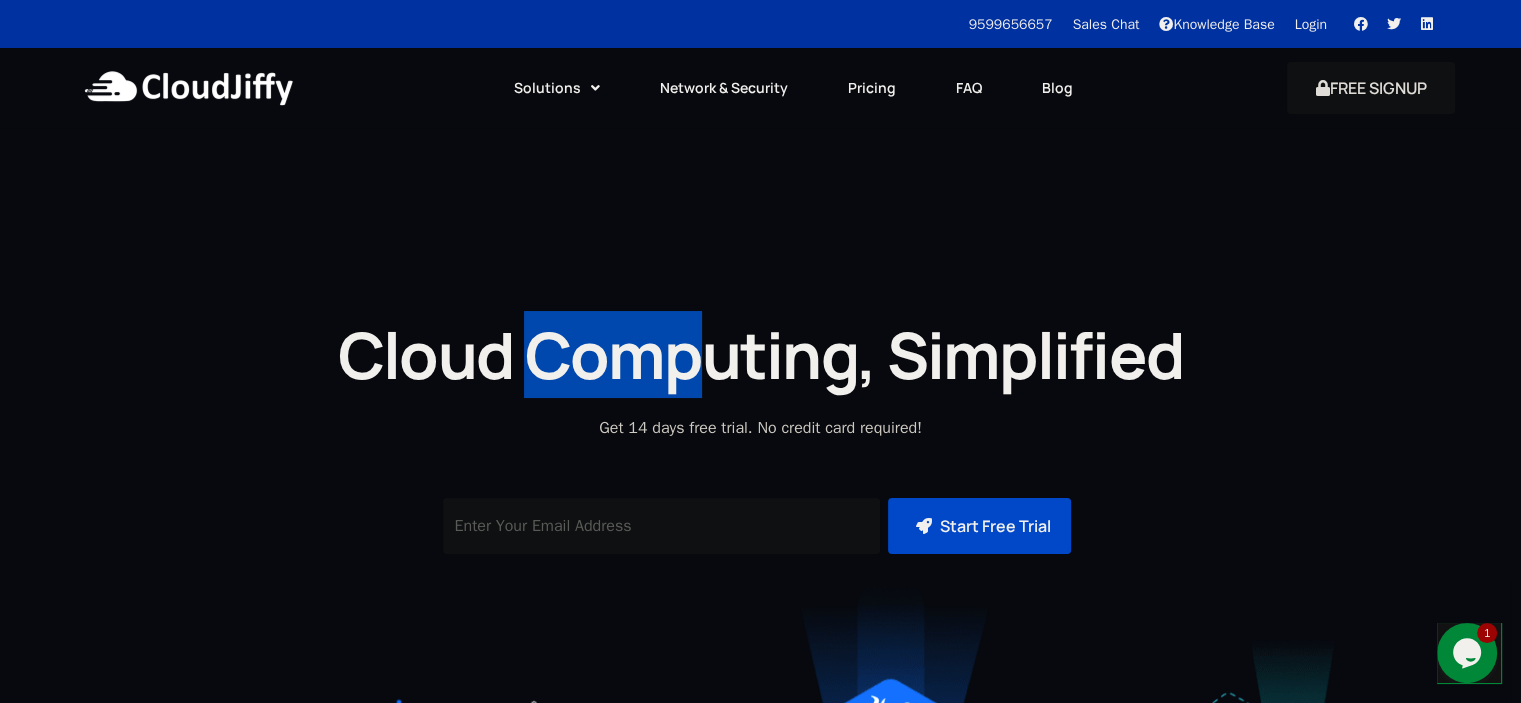 drag, startPoint x: 528, startPoint y: 367, endPoint x: 691, endPoint y: 360, distance: 163.15024 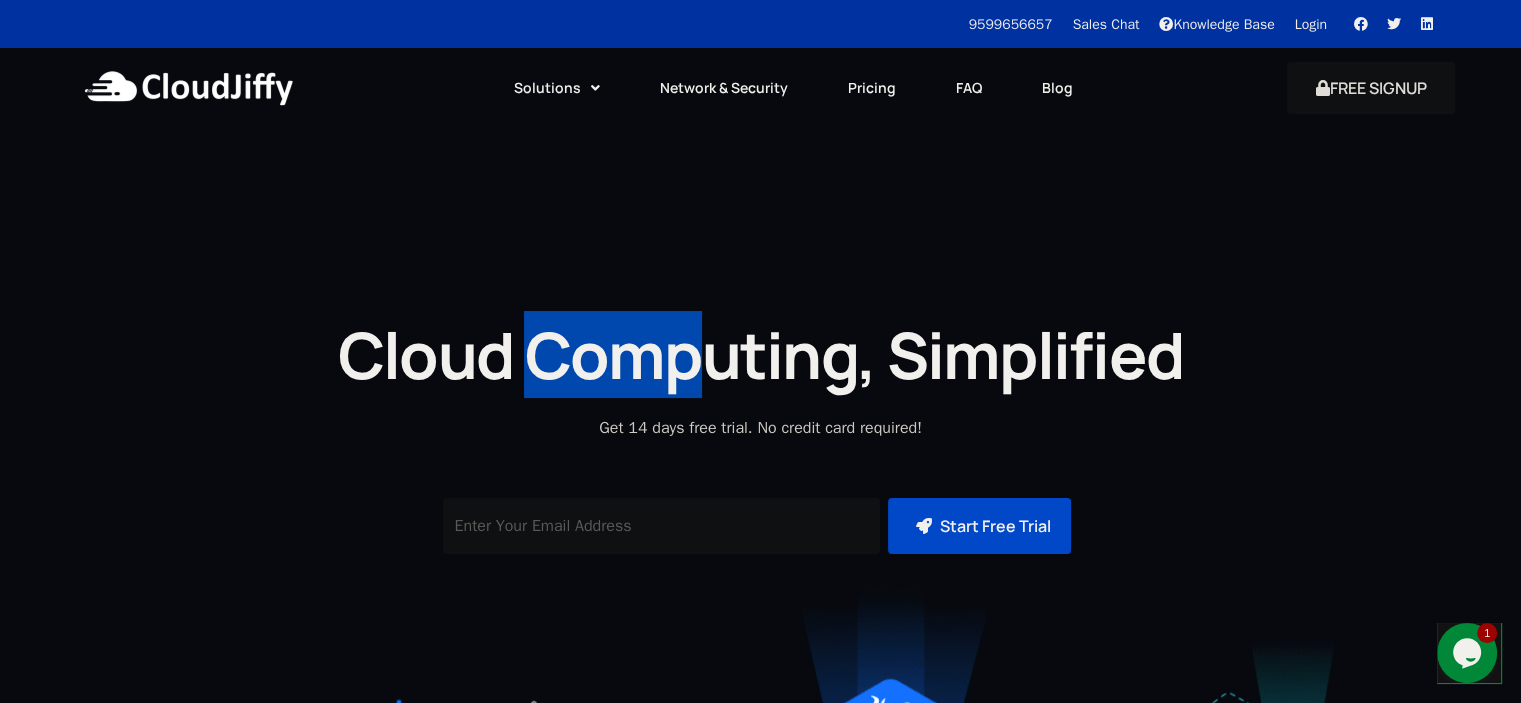 click on "Cloud Computing, Simplified" at bounding box center (761, 354) 